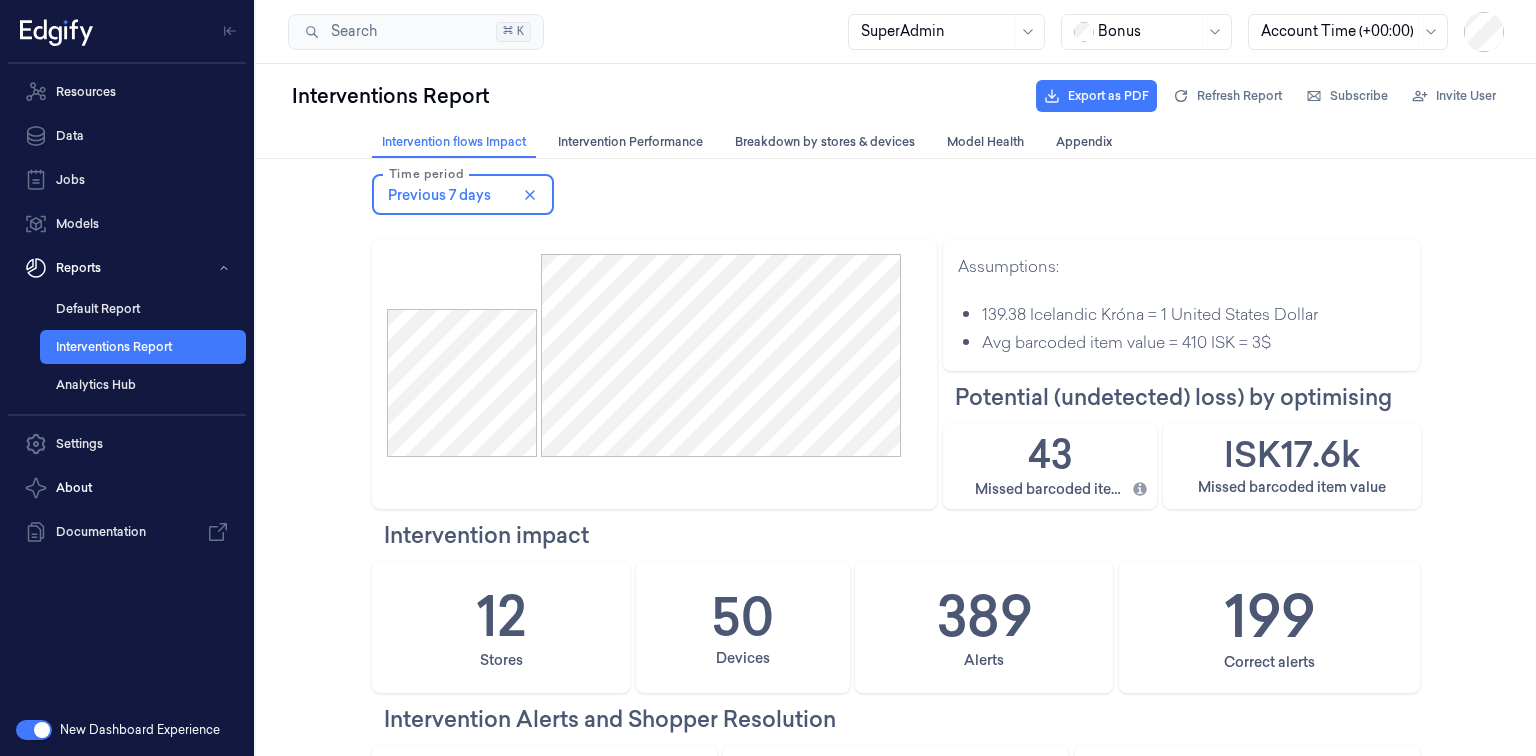 scroll, scrollTop: 0, scrollLeft: 0, axis: both 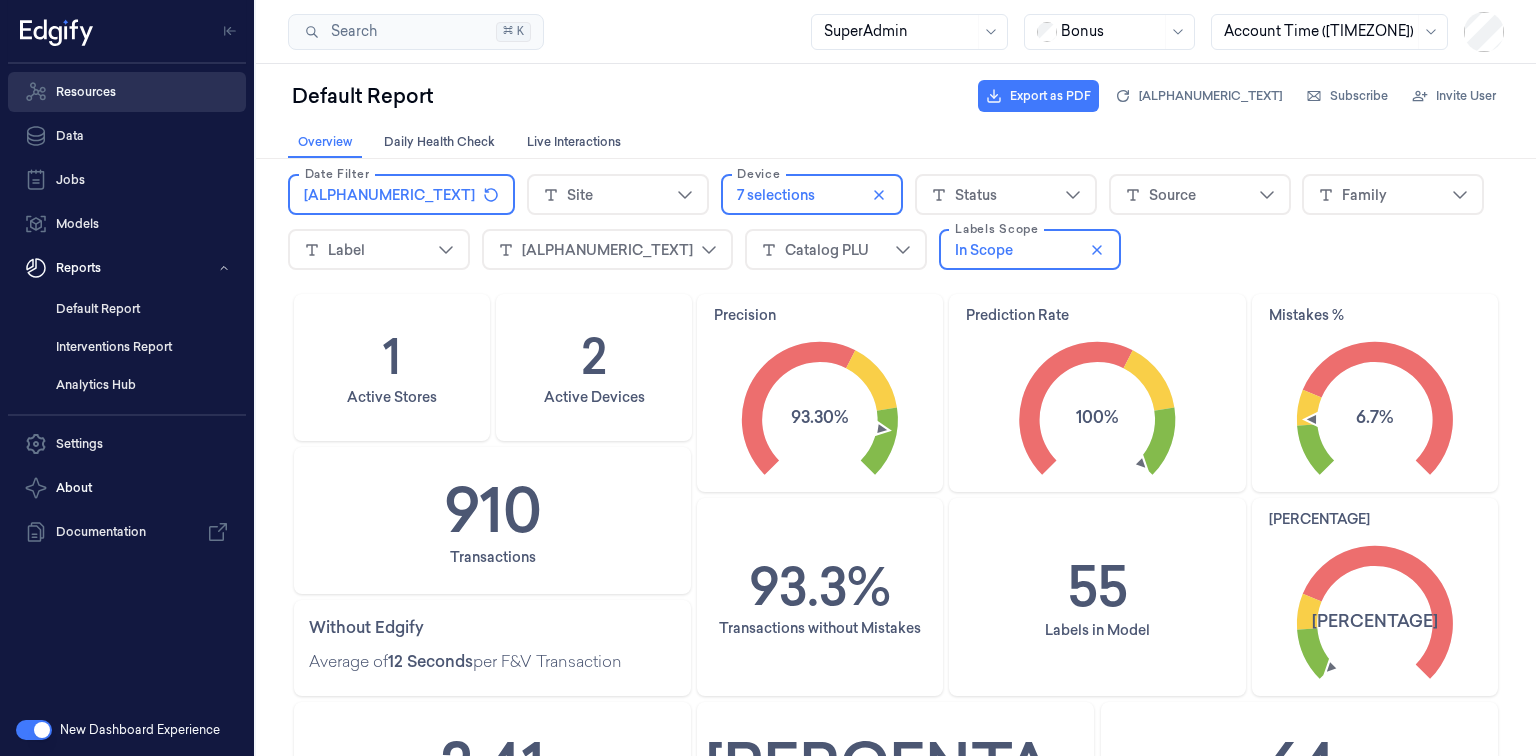 click on "Resources" at bounding box center [127, 92] 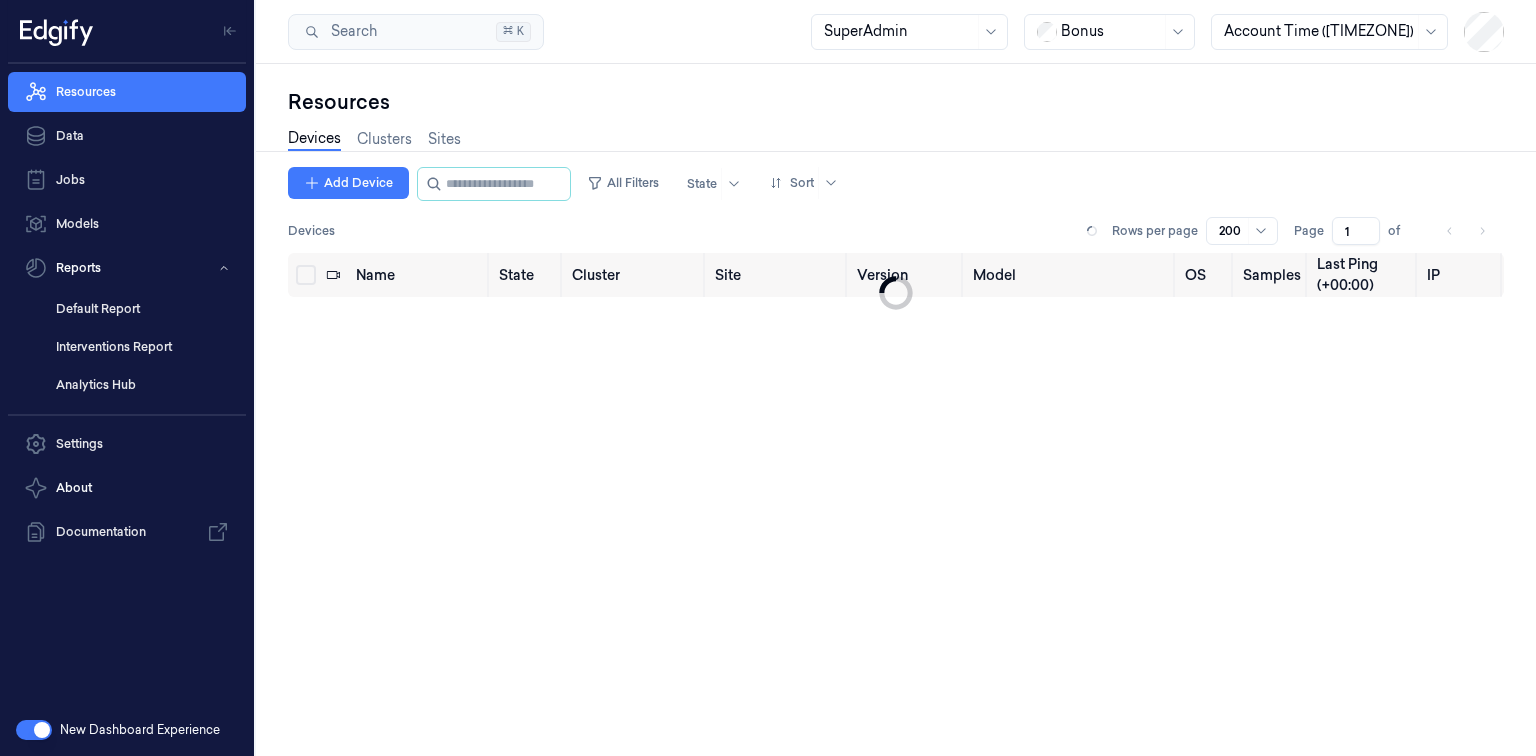 click on "Devices" at bounding box center [314, 139] 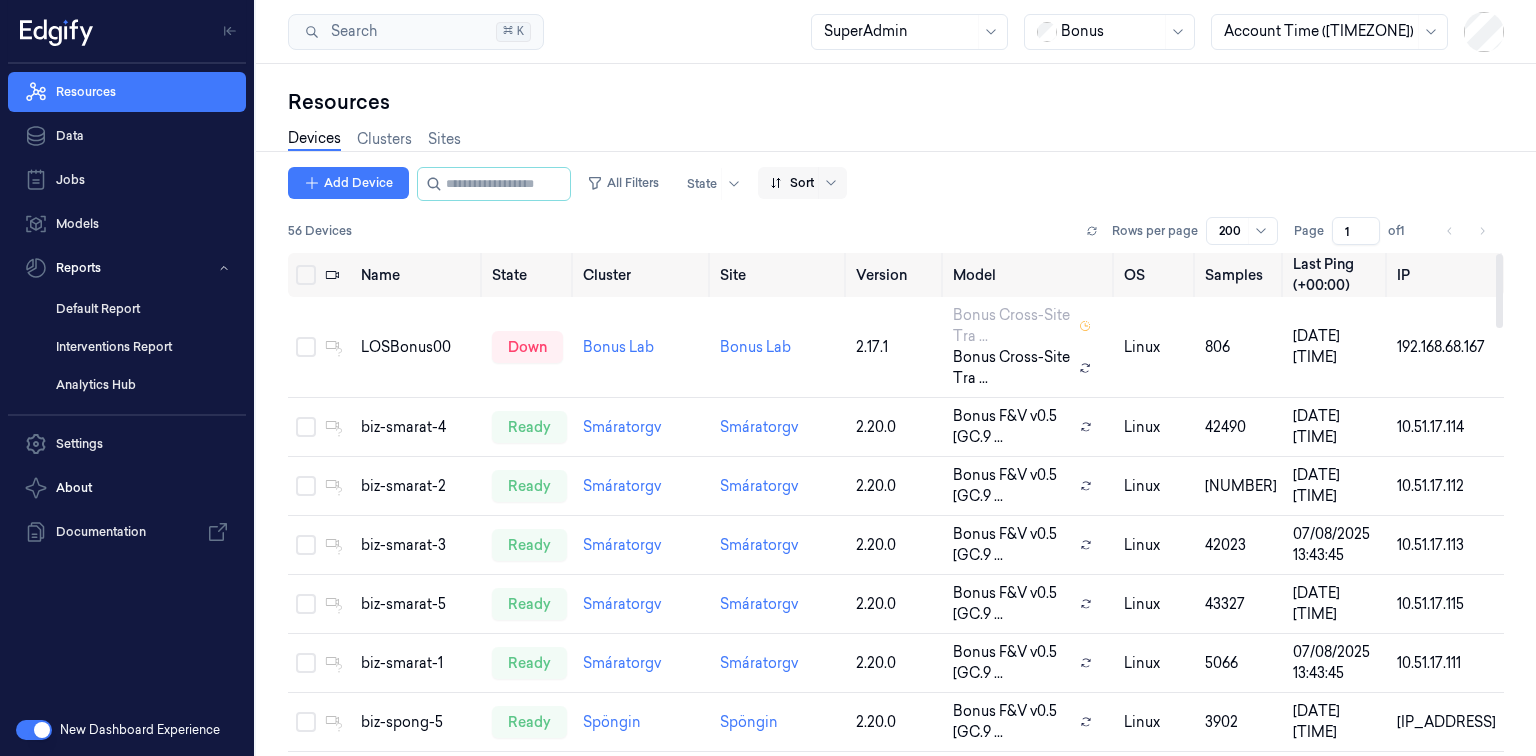 click at bounding box center (792, 183) 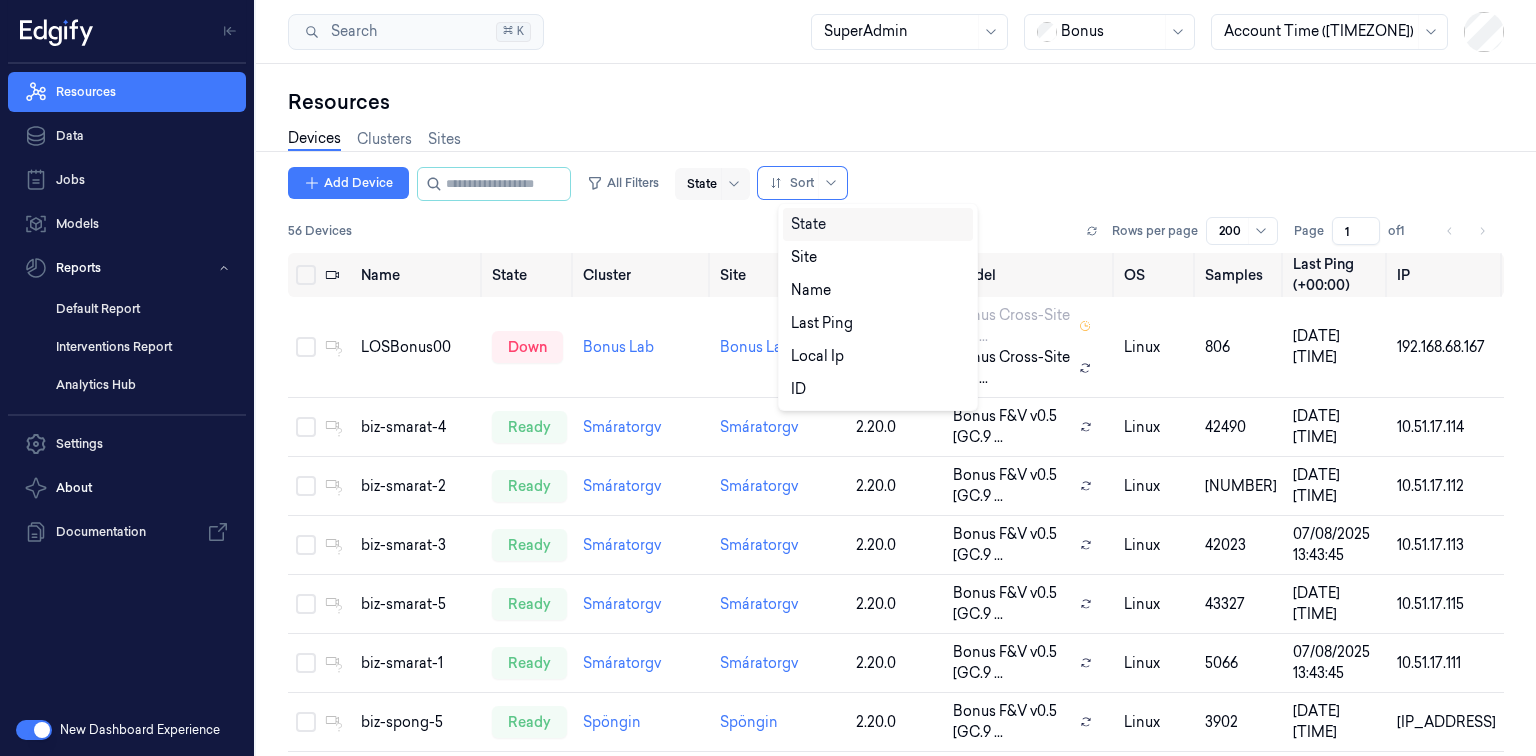 click on "State" at bounding box center [712, 184] 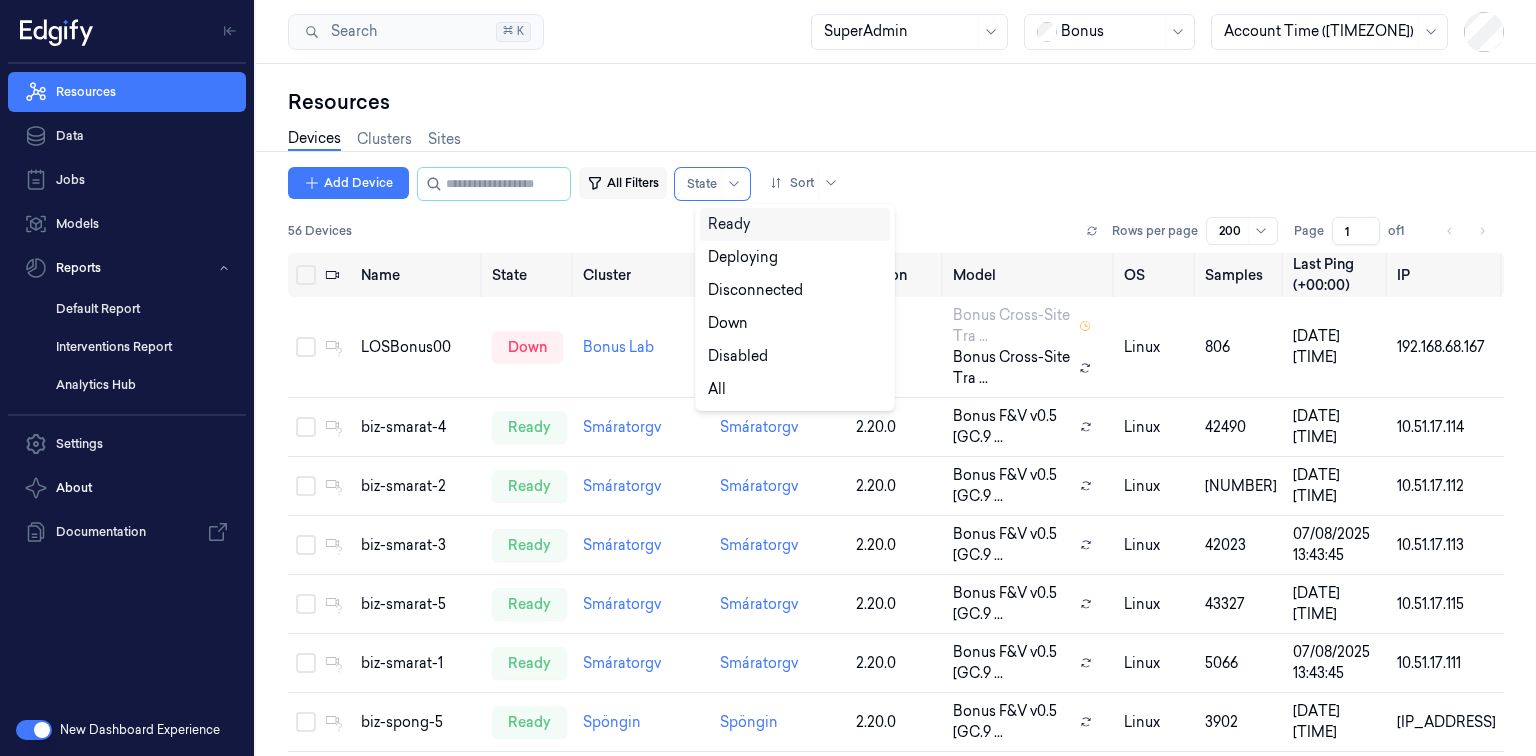 click on "All Filters" at bounding box center [623, 183] 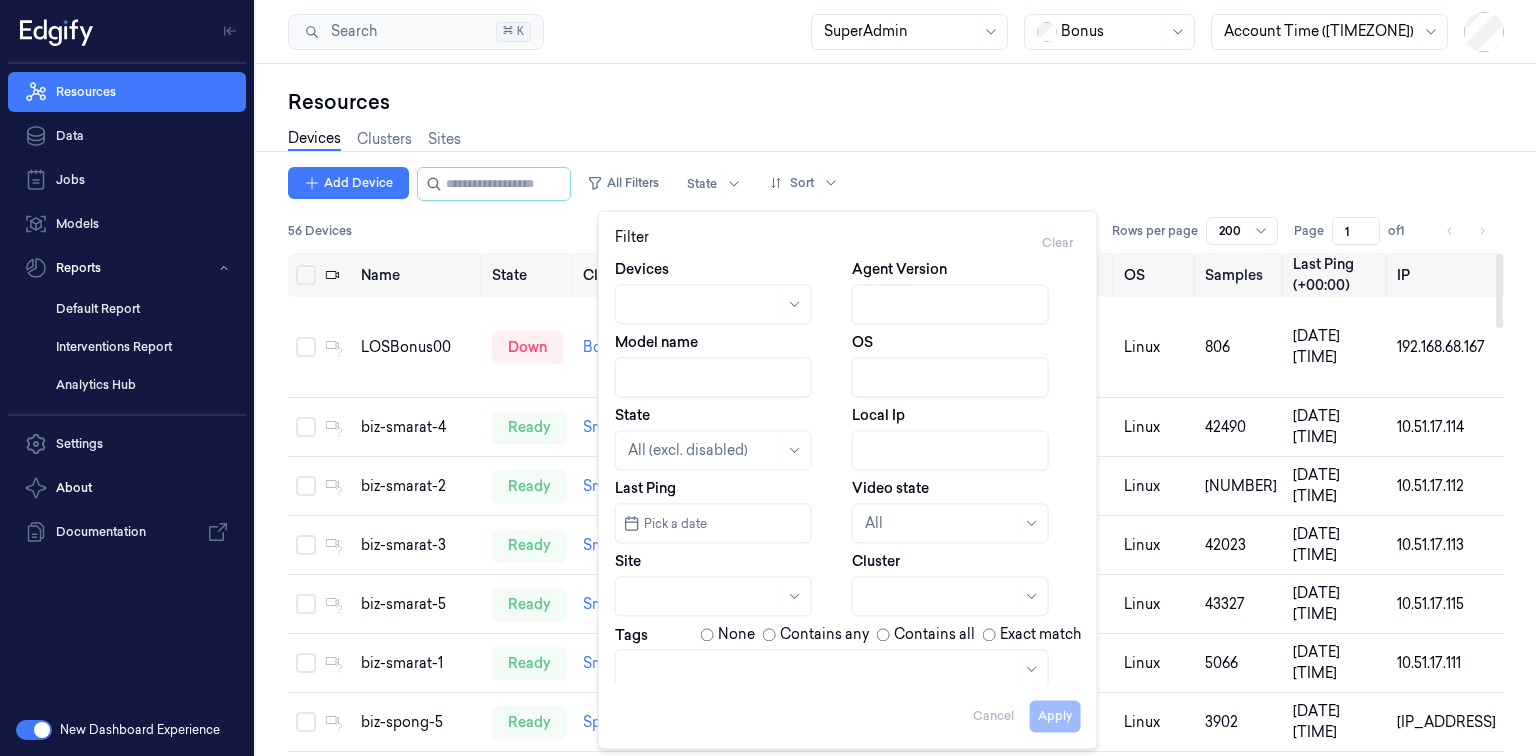 click on "Resources Devices Clusters Sites Add Device All Filters State Sort 56 Devices Rows per page 200 Page 1 of 1 Name State Cluster Site Version Model OS Samples Last Ping (+00:00) IP LOSBonus00 down Bonus Lab Bonus Lab 2.17.1 Bonus Cross-Site Tra ... Bonus Cross-Site Tra ... linux 806 [DATE] [TIME] [IP_ADDRESS] biz-smarat-4 ready Smáratorgv Smáratorgv 2.20.0 Bonus F&V v0.5 [GC.9 ... linux 42490 [DATE] [TIME] [IP_ADDRESS] biz-smarat-2 ready Smáratorgv Smáratorgv 2.20.0 Bonus F&V v0.5 [GC.9 ... linux 39276 [DATE] [TIME] [IP_ADDRESS] biz-smarat-3 ready Smáratorgv Smáratorgv 2.20.0 Bonus F&V v0.5 [GC.9 ... linux 42023 [DATE] [TIME] [IP_ADDRESS] biz-smarat-5 ready Smáratorgv Smáratorgv 2.20.0 Bonus F&V v0.5 [GC.9 ... linux 43327 [DATE] [TIME] [IP_ADDRESS] biz-smarat-1 ready Smáratorgv Smáratorgv 2.20.0 Bonus F&V v0.5 [GC.9 ... linux 5066 [DATE] [TIME] [IP_ADDRESS] biz-spong-5 ready Spöngin Spöngin 2.20.0 Bonus F&V v0.5 [GC.9 ... linux 3902 [DATE] [TIME] ready 0" at bounding box center [896, 410] 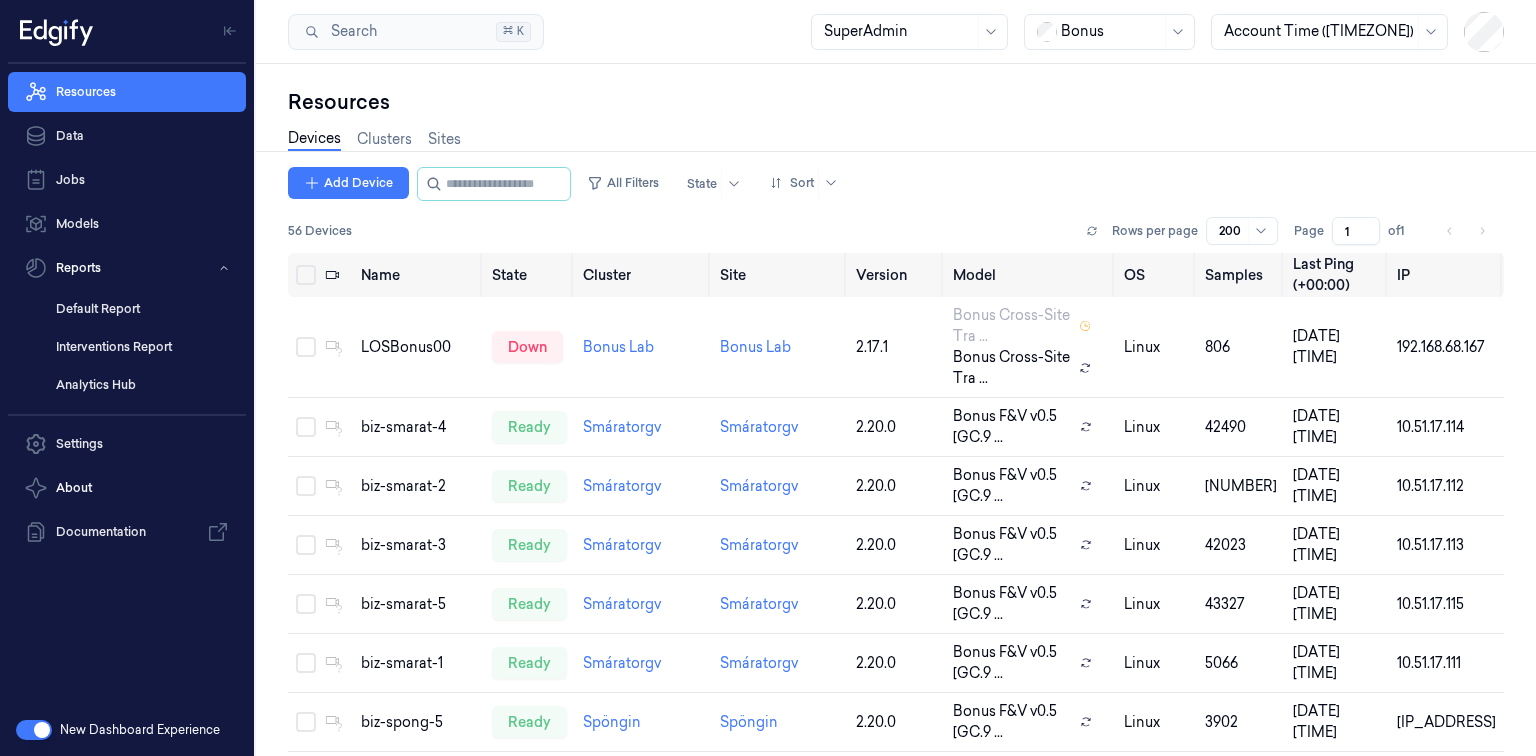 click at bounding box center [1111, 31] 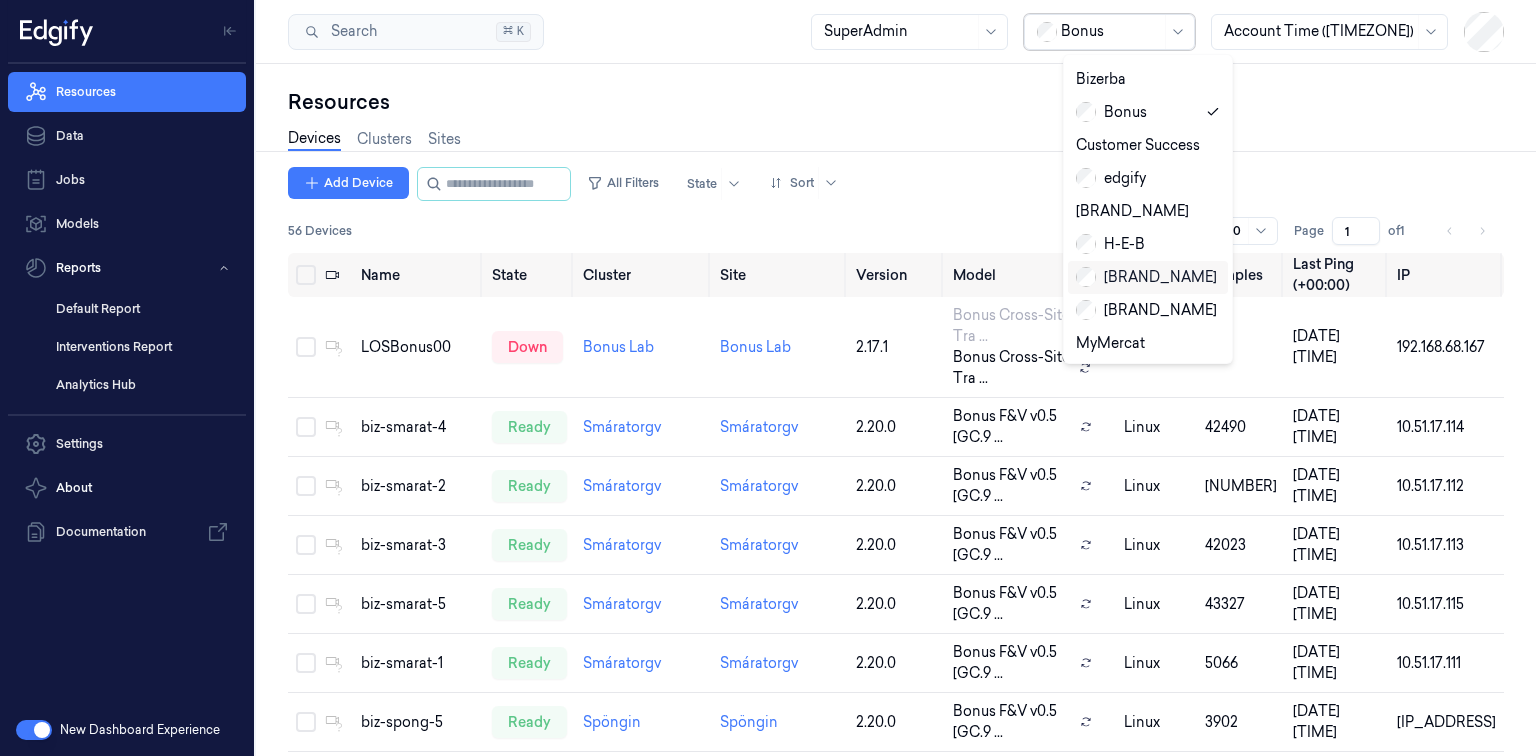 scroll, scrollTop: 80, scrollLeft: 0, axis: vertical 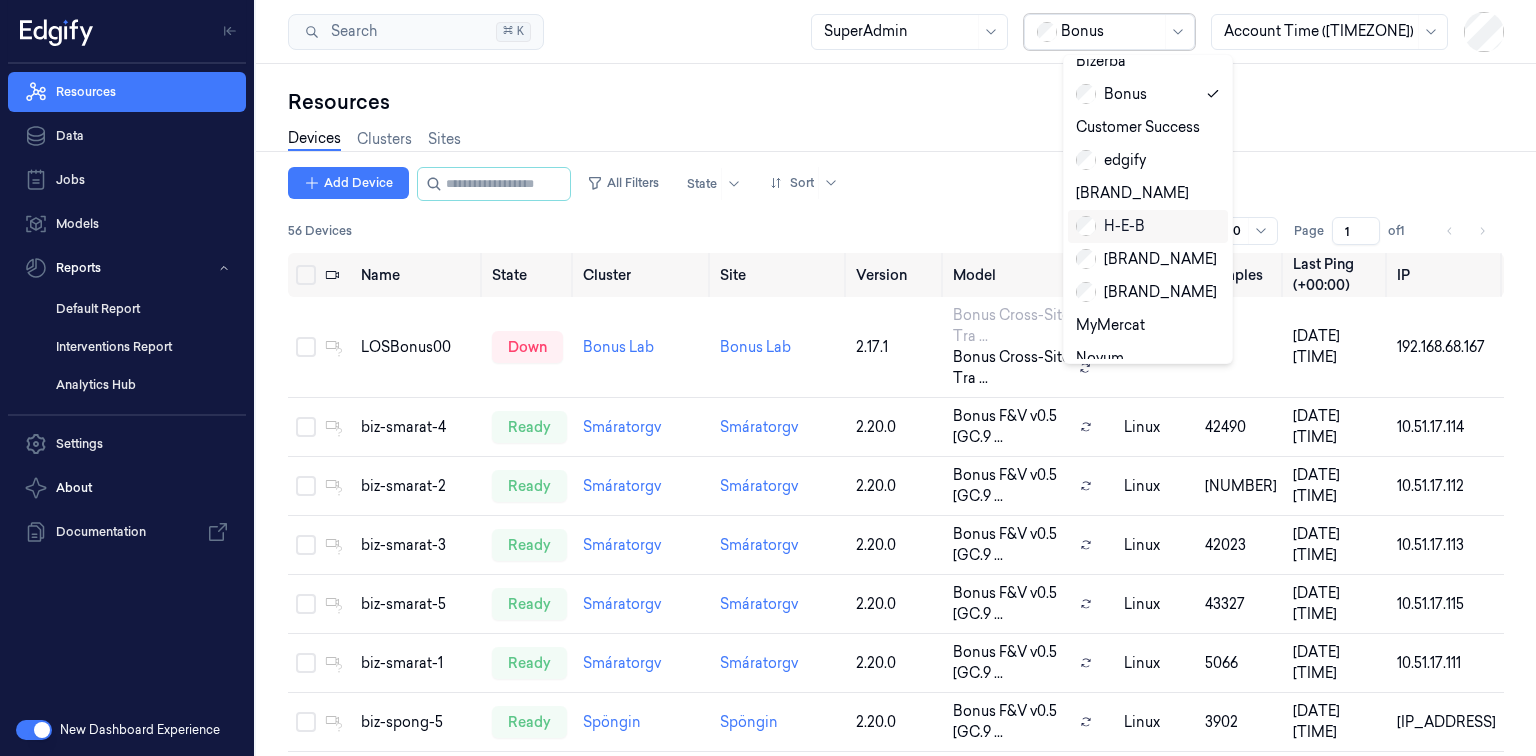 click on "H-E-B" at bounding box center [1110, 226] 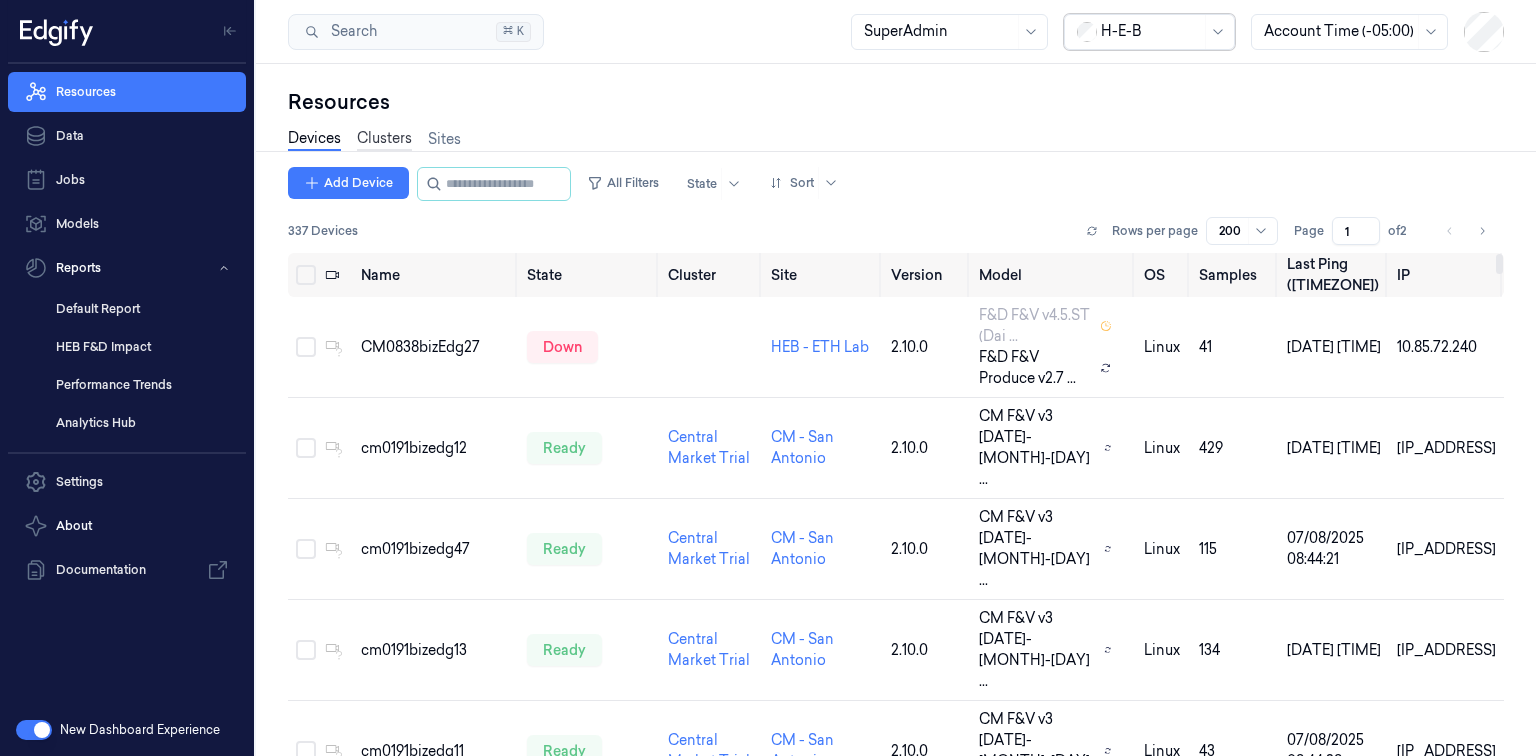 click on "Clusters" at bounding box center (384, 139) 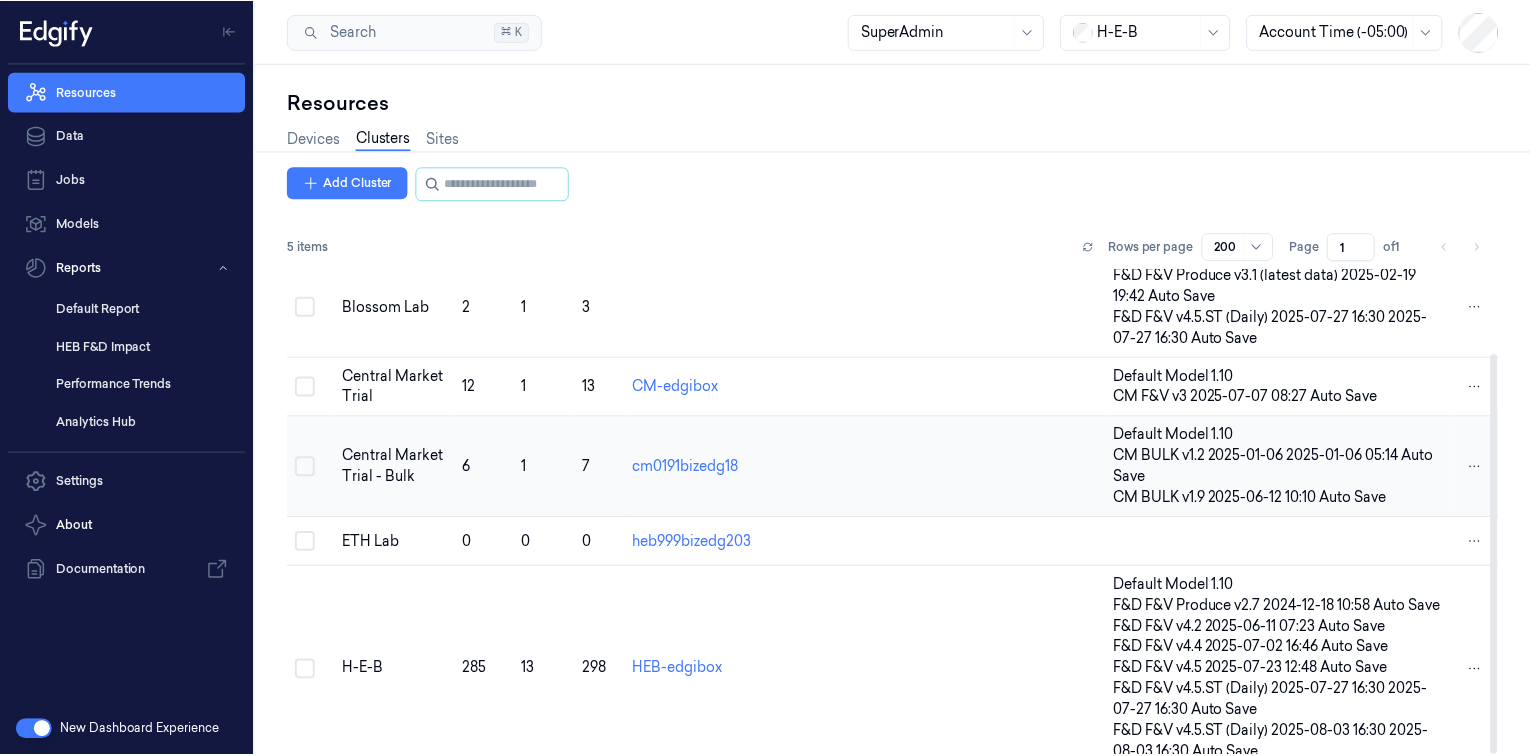 scroll, scrollTop: 103, scrollLeft: 0, axis: vertical 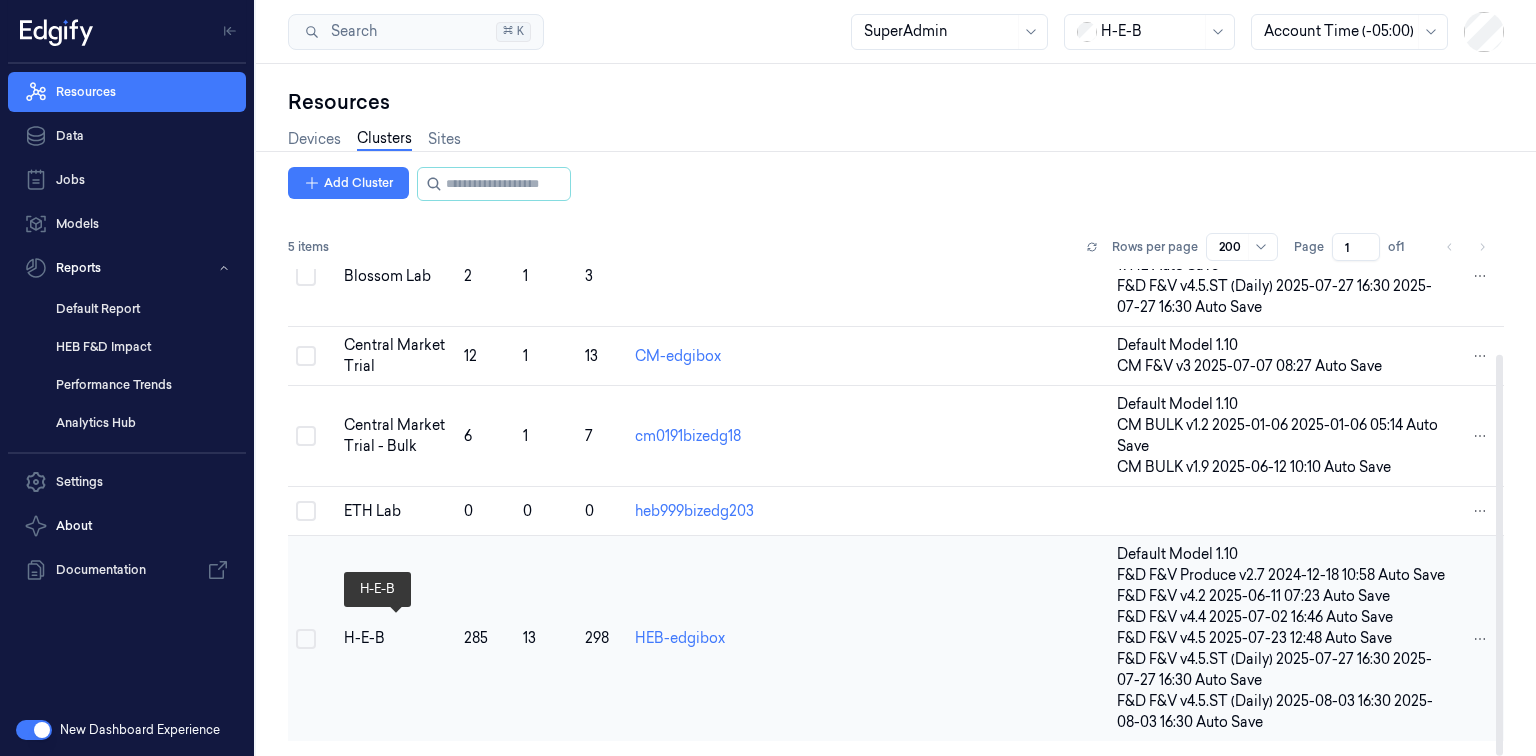 click on "H-E-B" at bounding box center (396, 638) 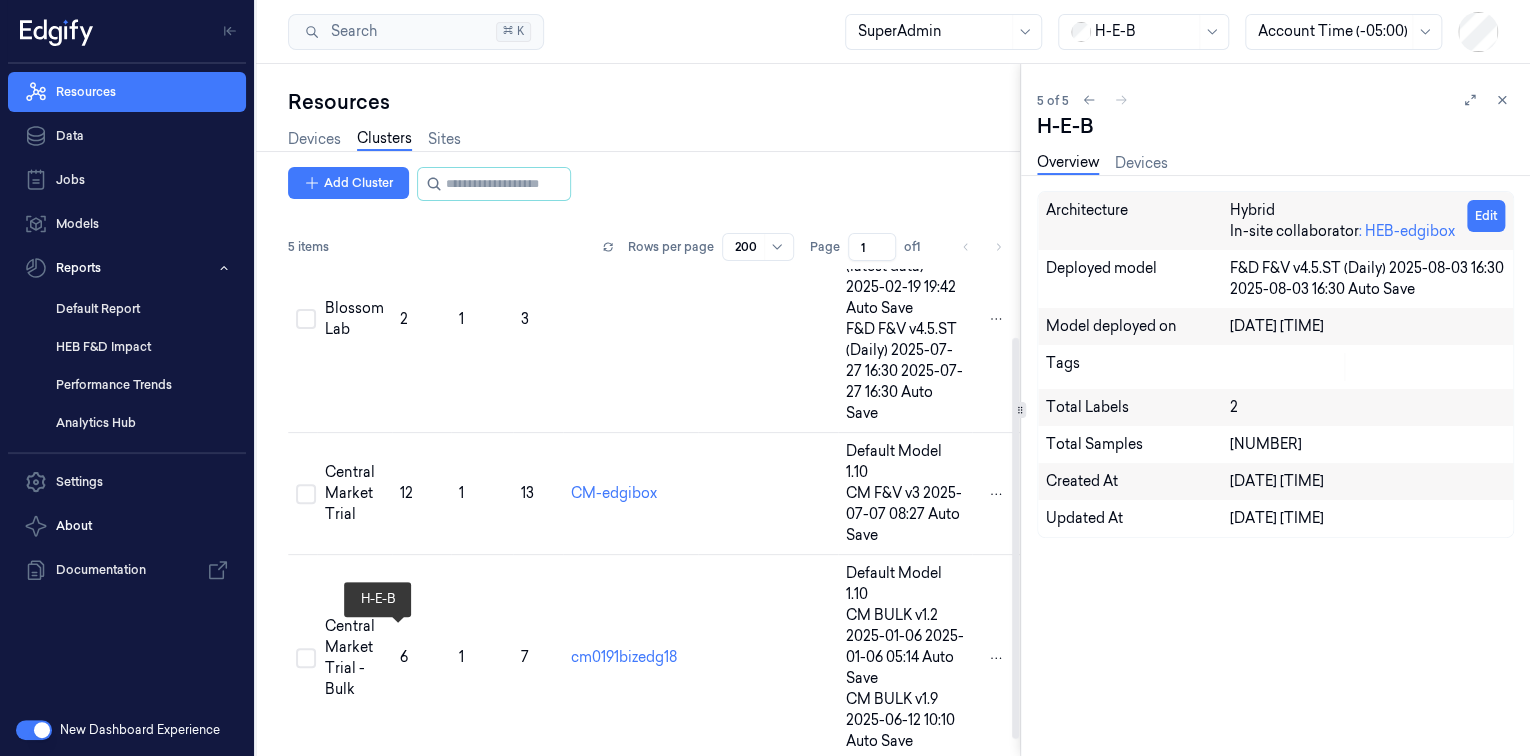 scroll, scrollTop: 0, scrollLeft: 0, axis: both 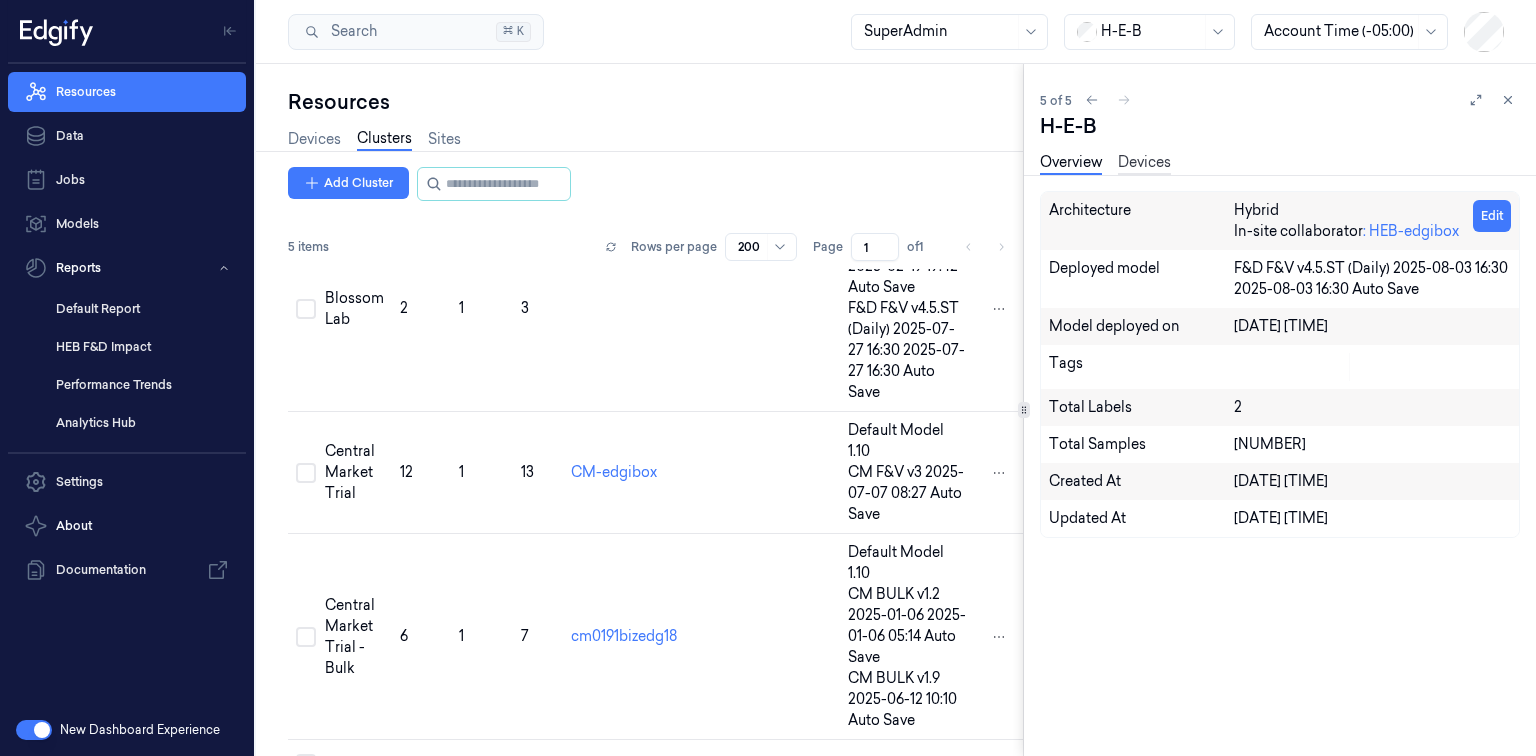 click on "Devices" at bounding box center [1144, 163] 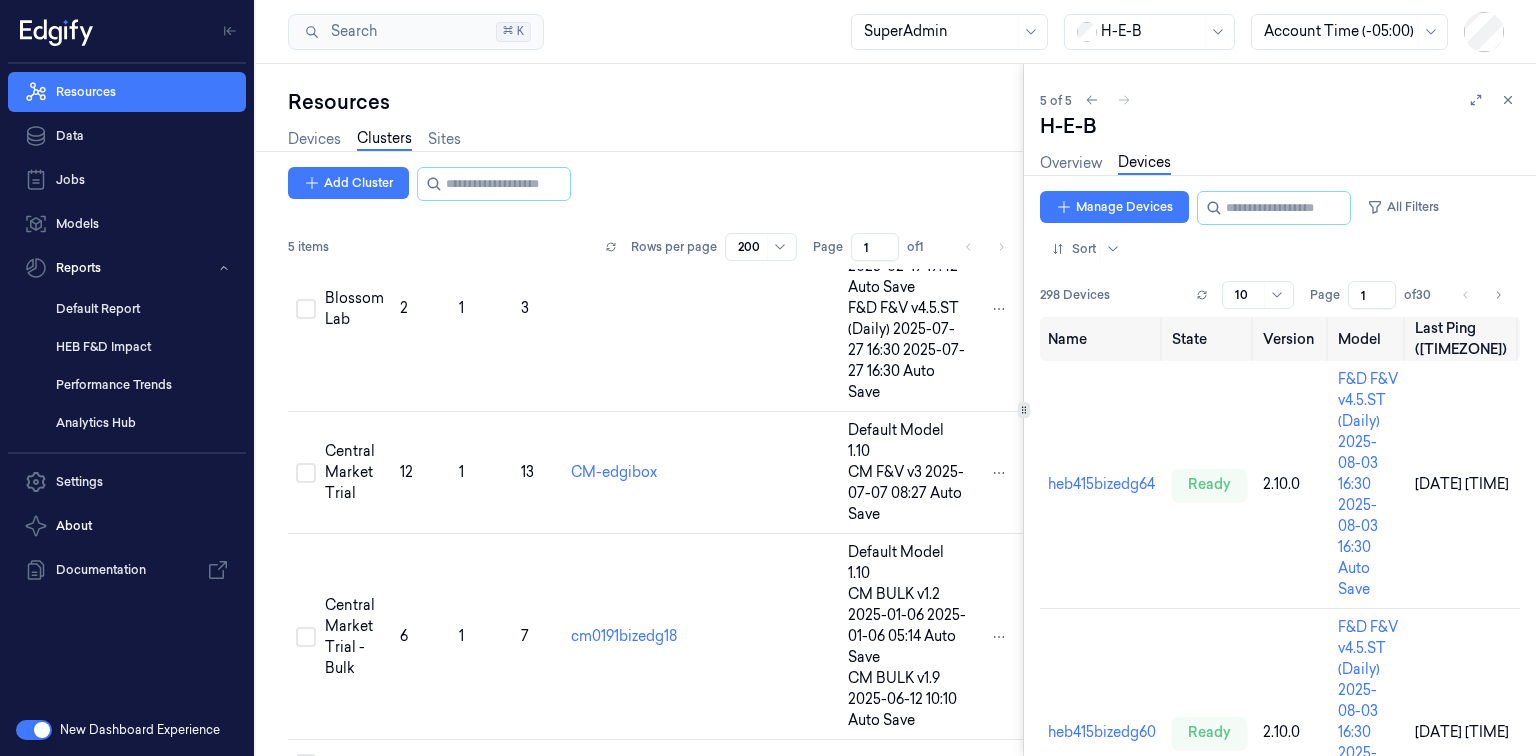 click on "Manage Devices All Filters Sort" at bounding box center [1280, 228] 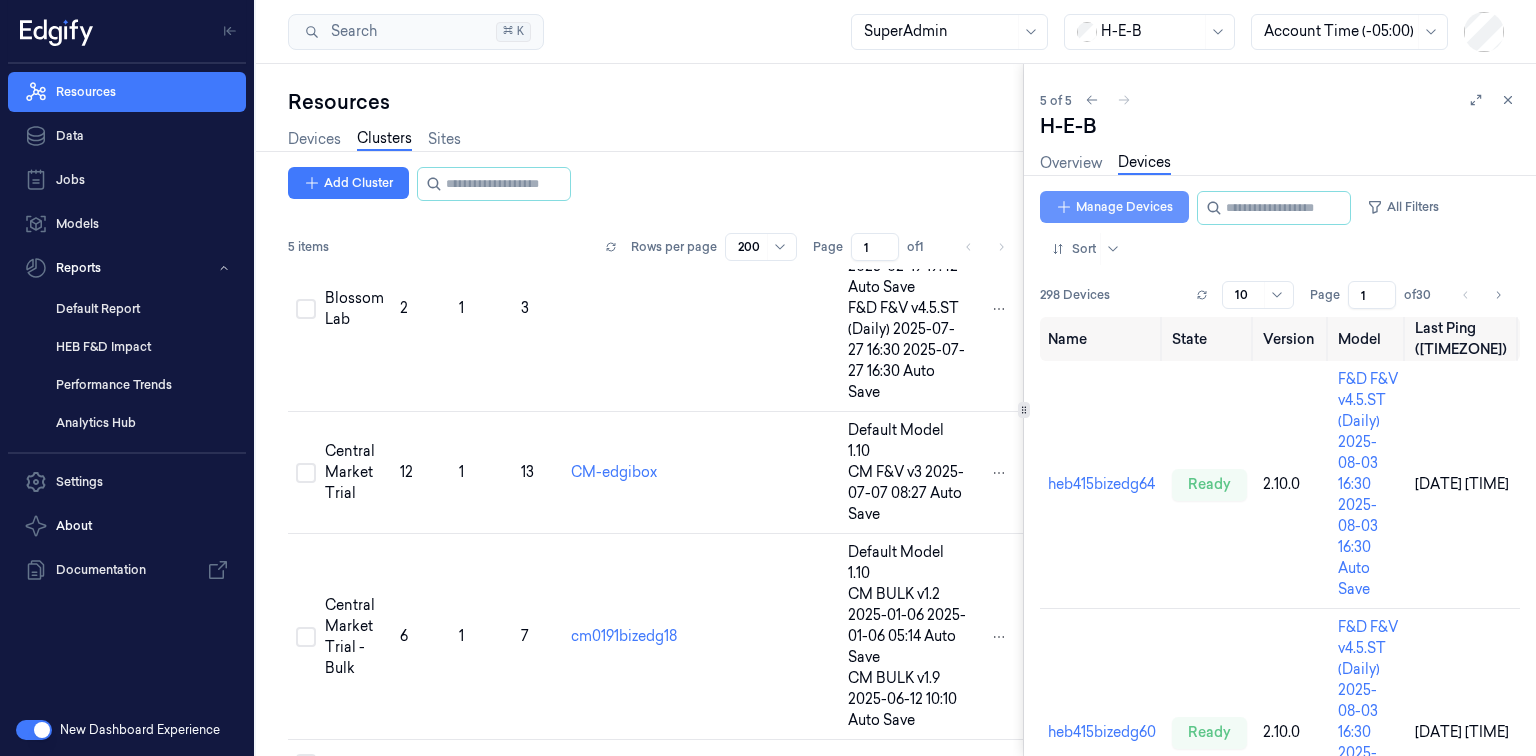click on "Manage Devices" at bounding box center (1114, 207) 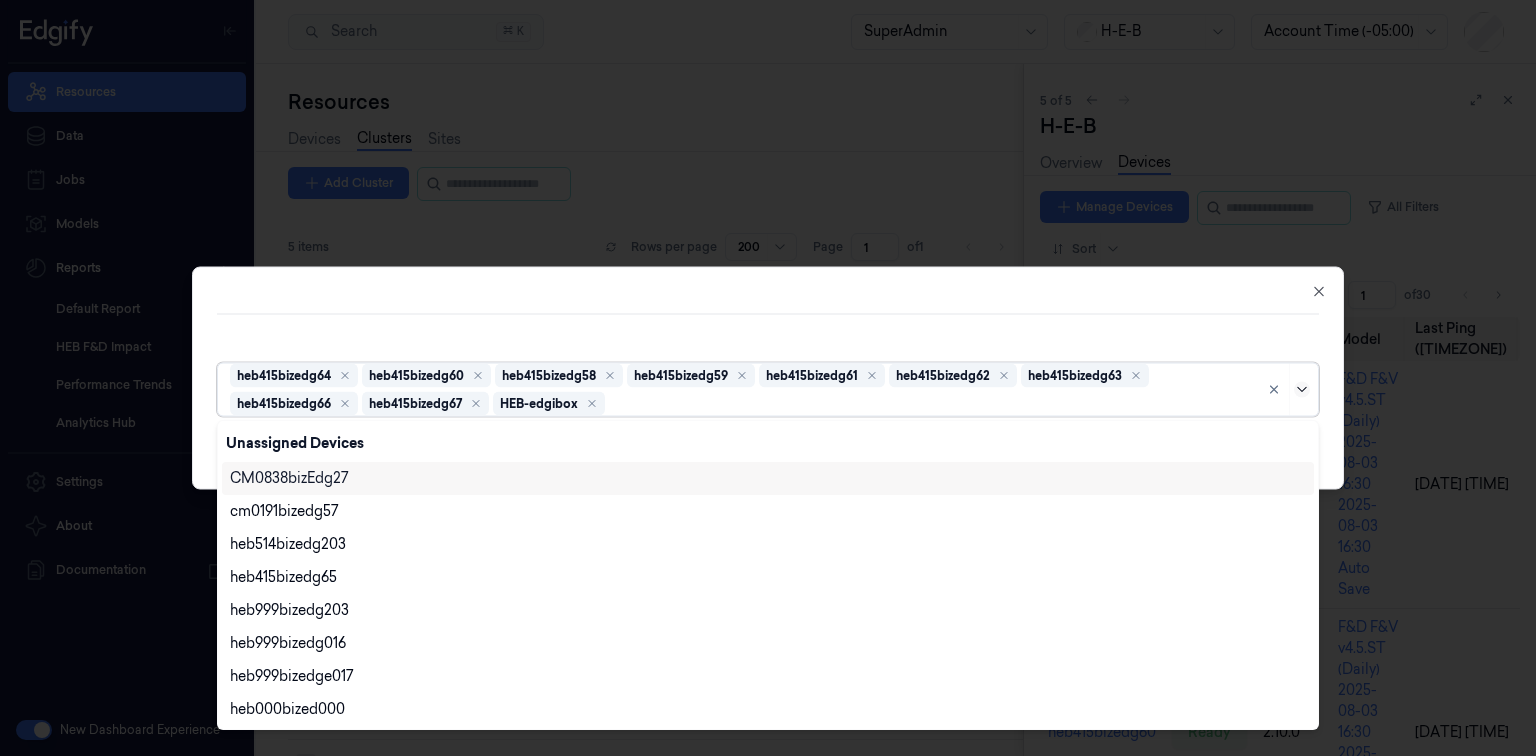 click 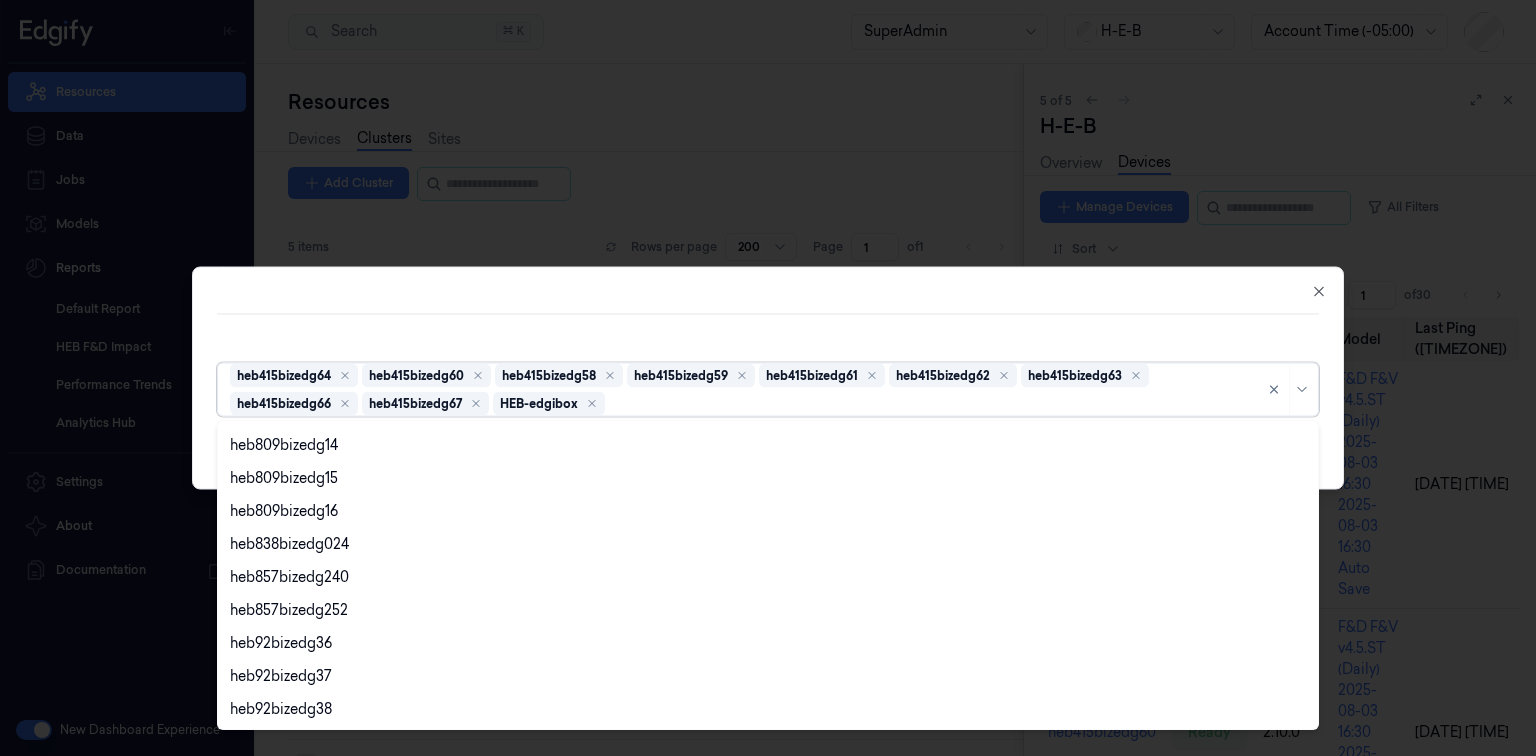 scroll, scrollTop: 10564, scrollLeft: 0, axis: vertical 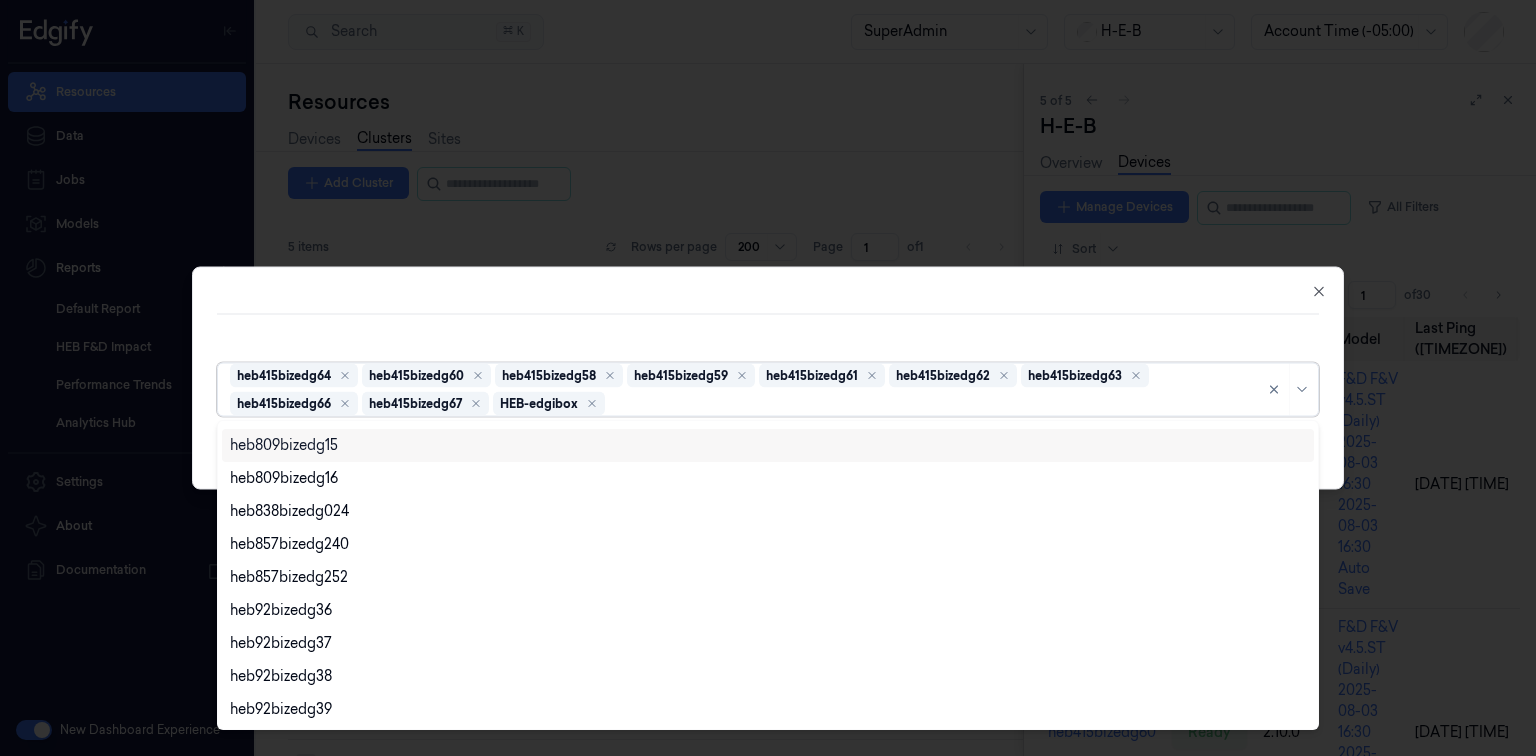 click on "327 results available. Use Up and Down to choose options, press Enter to select the currently focused option, press Escape to exit the menu, press Tab to select the option and exit the menu. heb415bizedg64 heb415bizedg60 heb415bizedg58 heb415bizedg59 heb415bizedg61 heb415bizedg62 heb415bizedg63 heb415bizedg66 heb415bizedg67 HEB-edgibox Cancel Save Close" at bounding box center [768, 378] 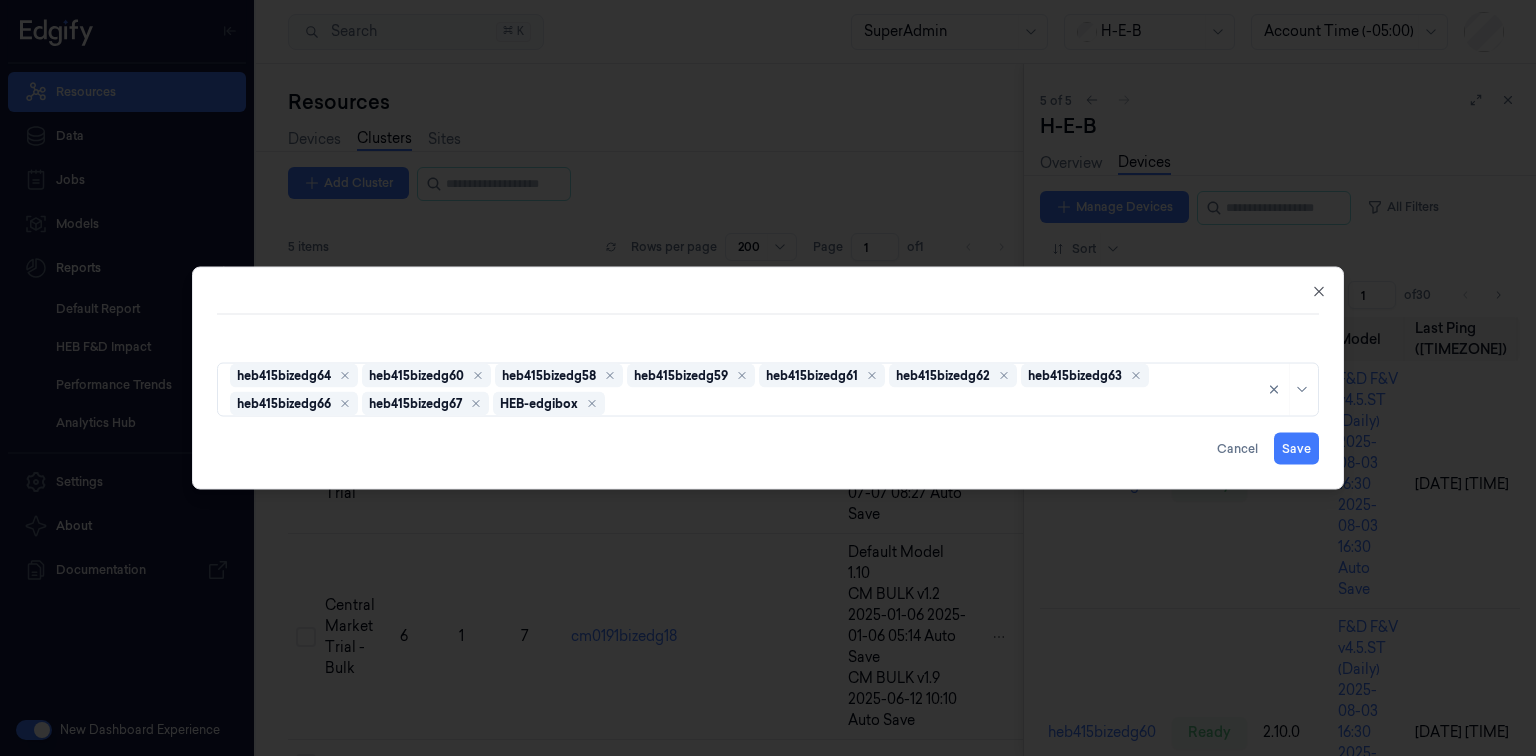 click at bounding box center (768, 303) 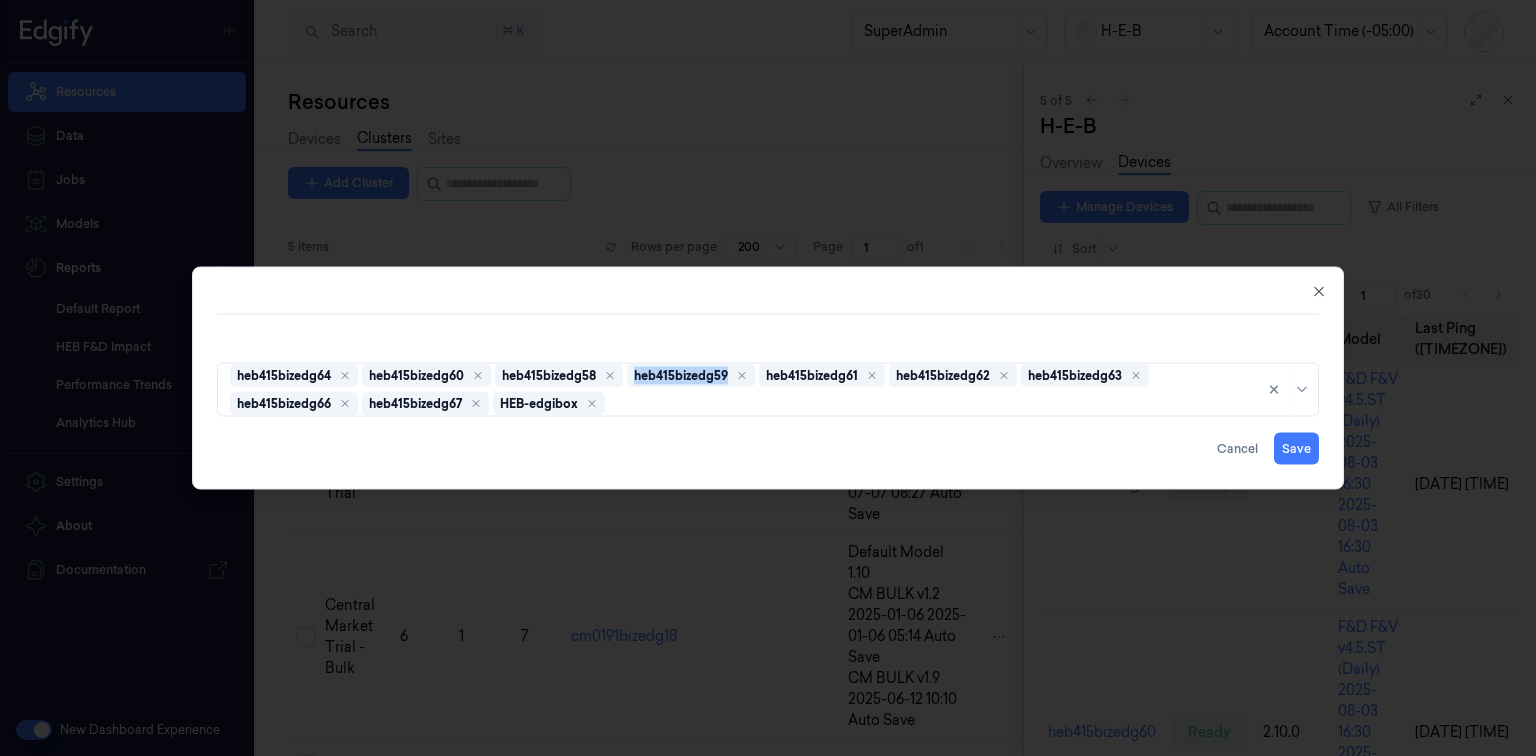 drag, startPoint x: 612, startPoint y: 336, endPoint x: 548, endPoint y: 323, distance: 65.30697 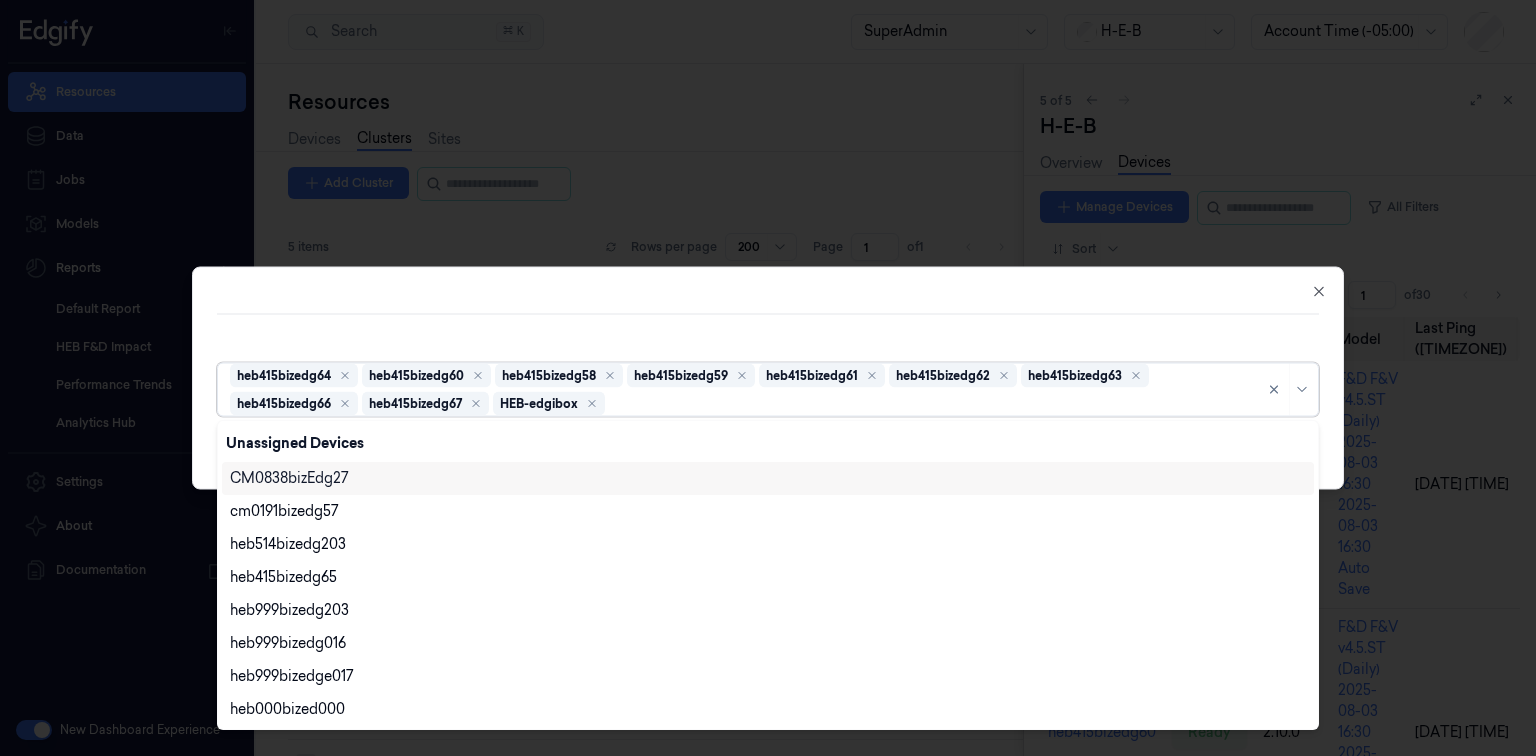 click at bounding box center (934, 403) 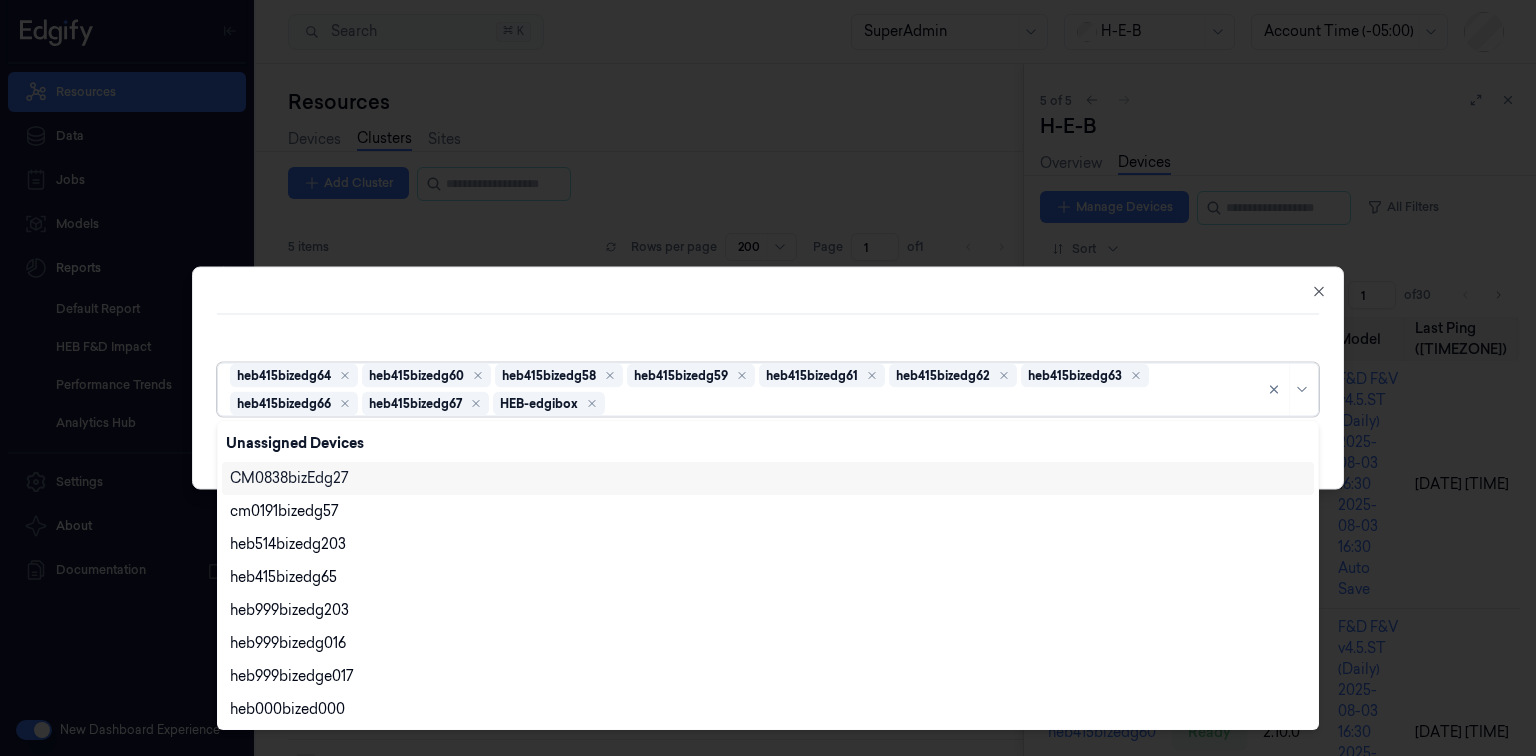 click at bounding box center [768, 378] 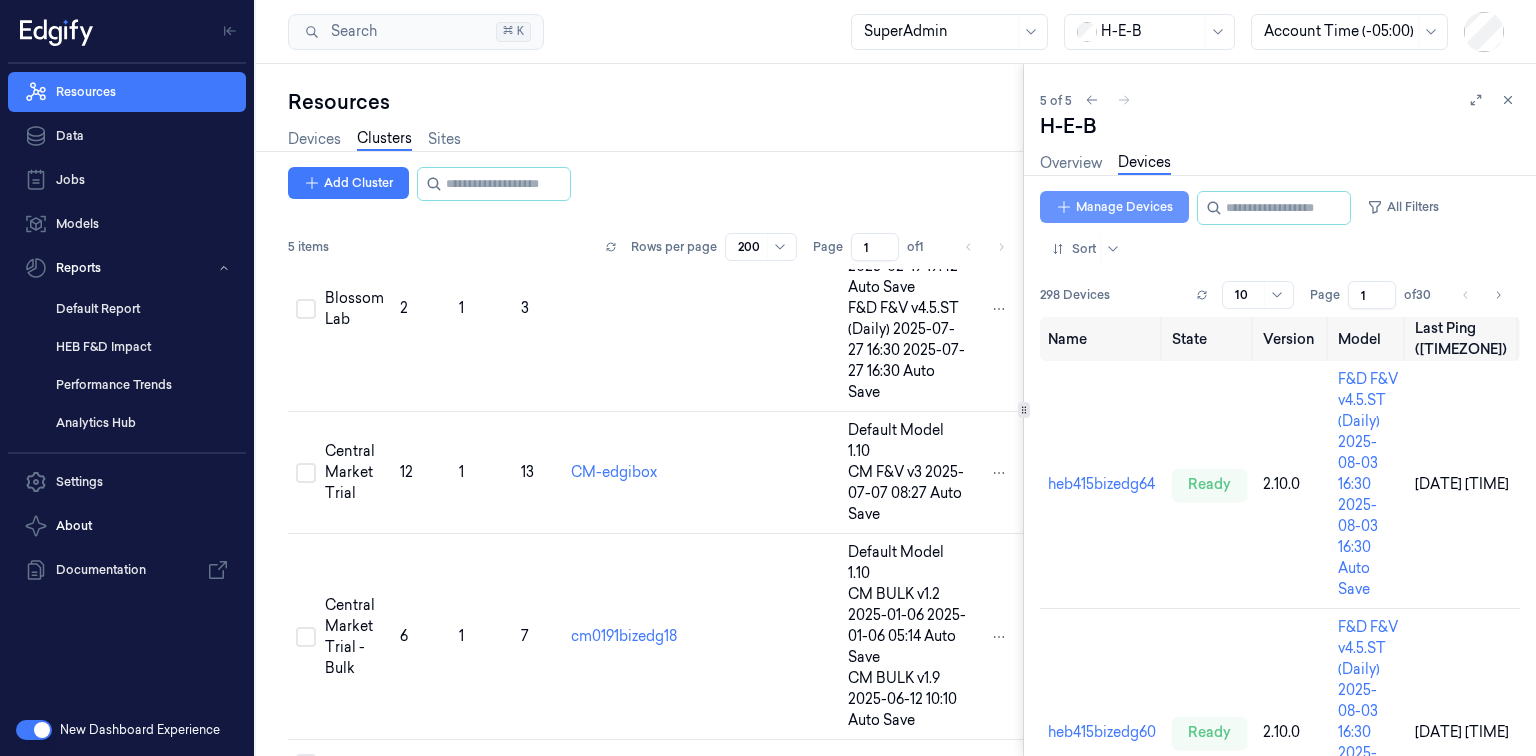 click on "Manage Devices" at bounding box center [1114, 207] 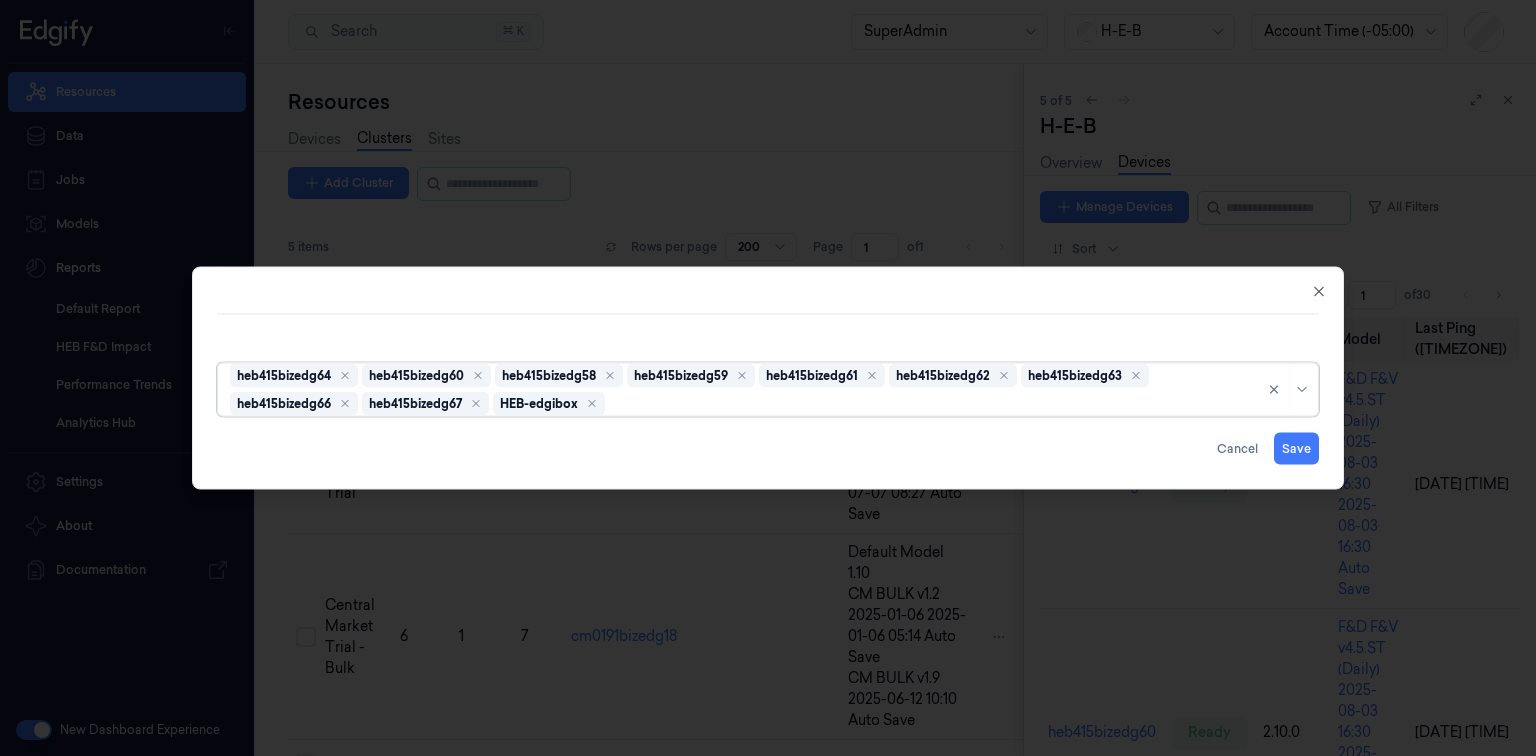 click at bounding box center [768, 378] 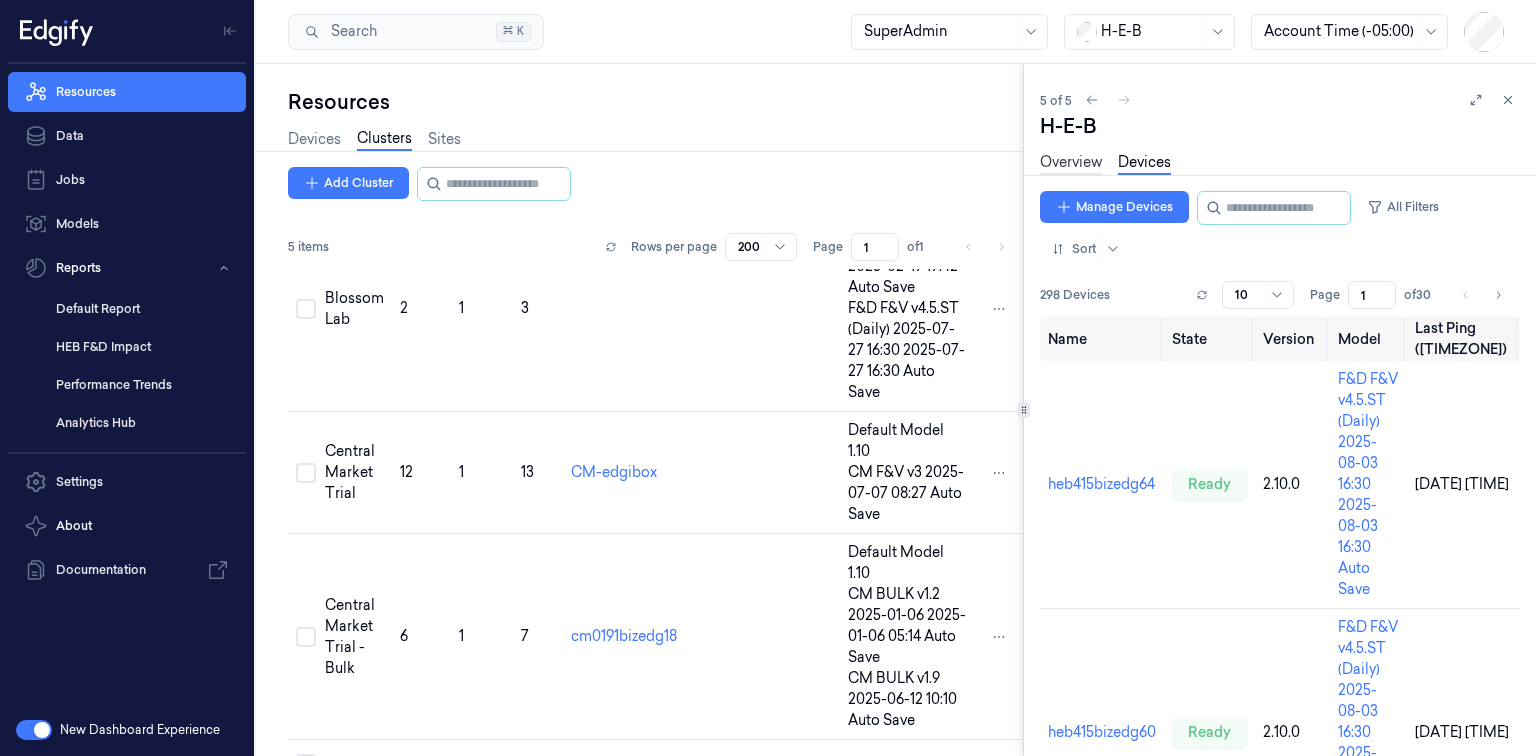click on "Overview" at bounding box center [1071, 163] 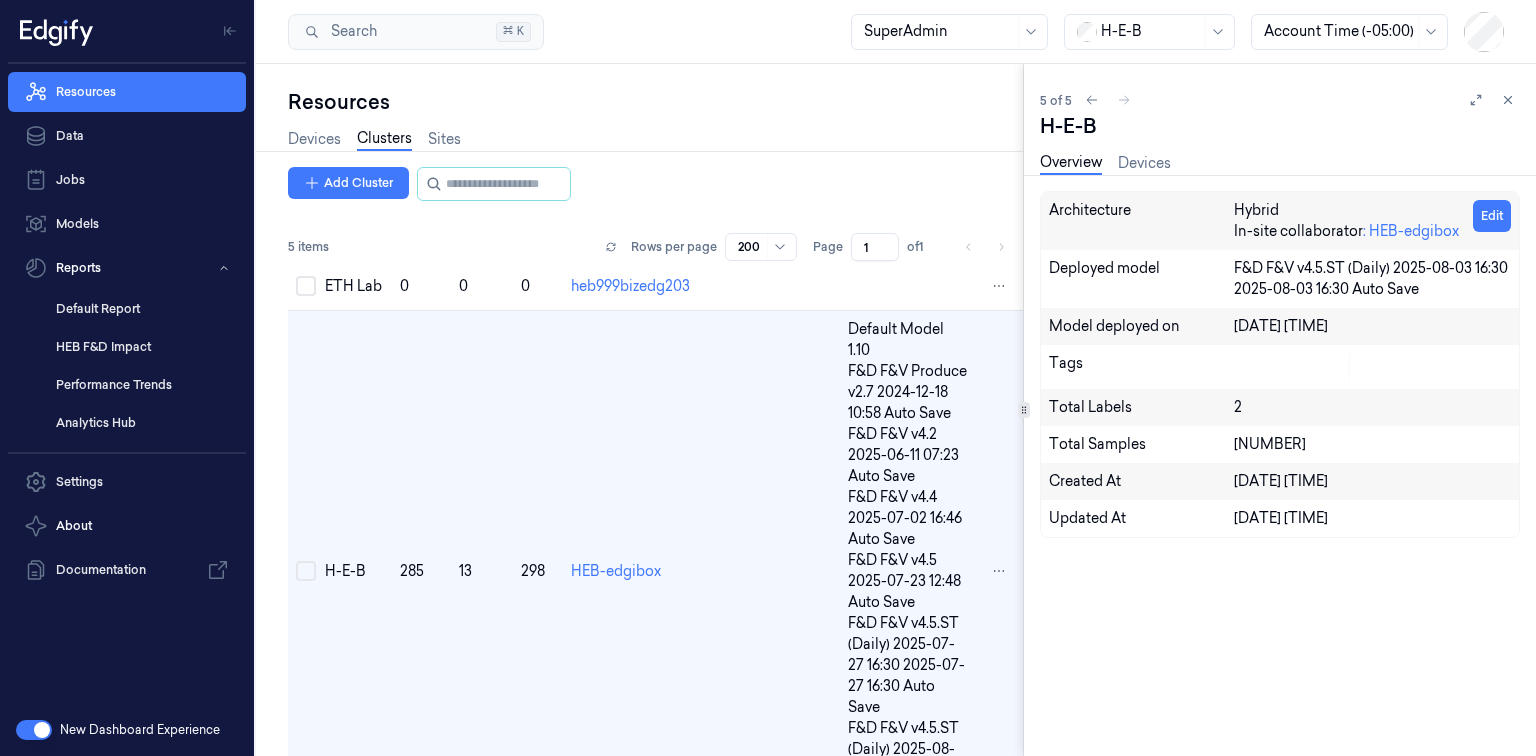 scroll, scrollTop: 638, scrollLeft: 0, axis: vertical 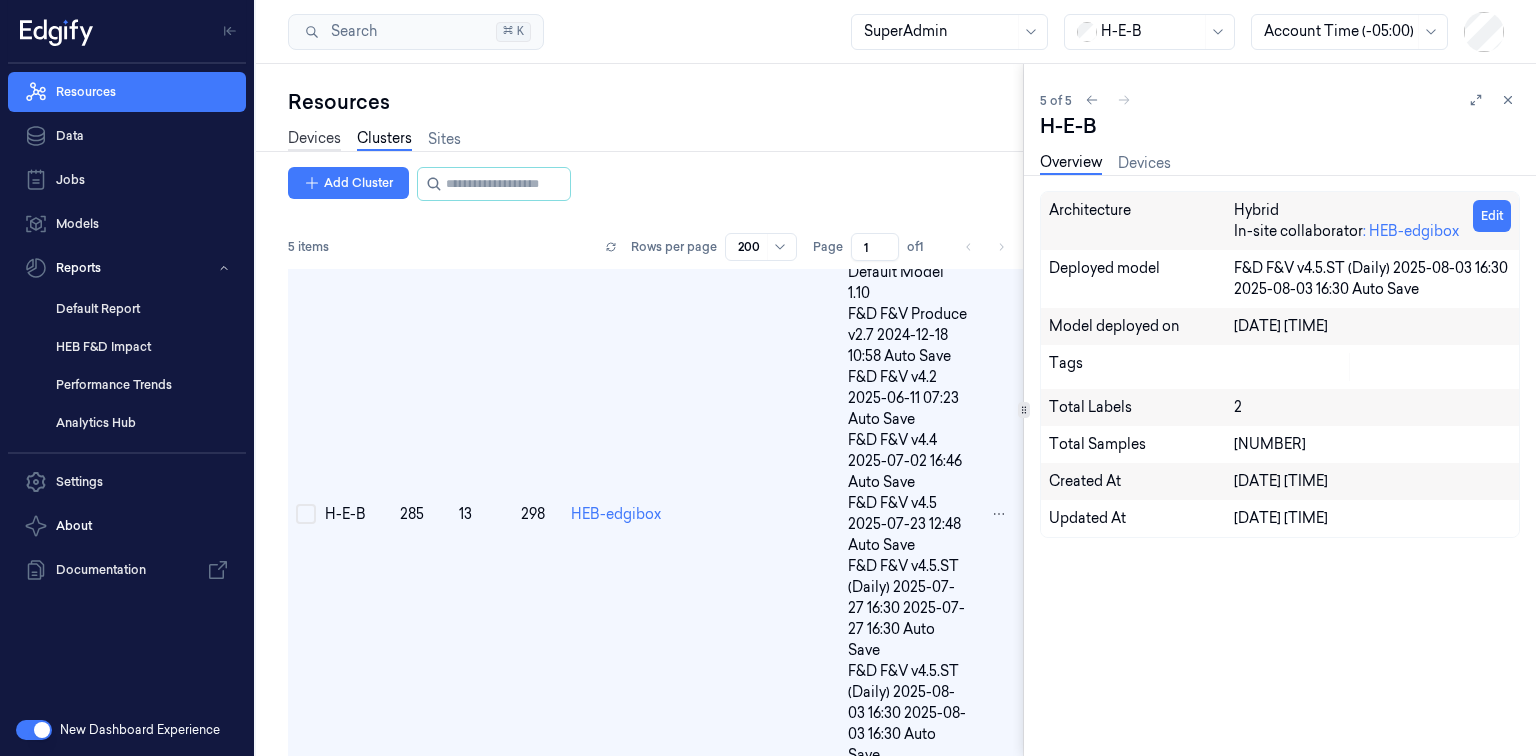 click on "Devices" at bounding box center (314, 139) 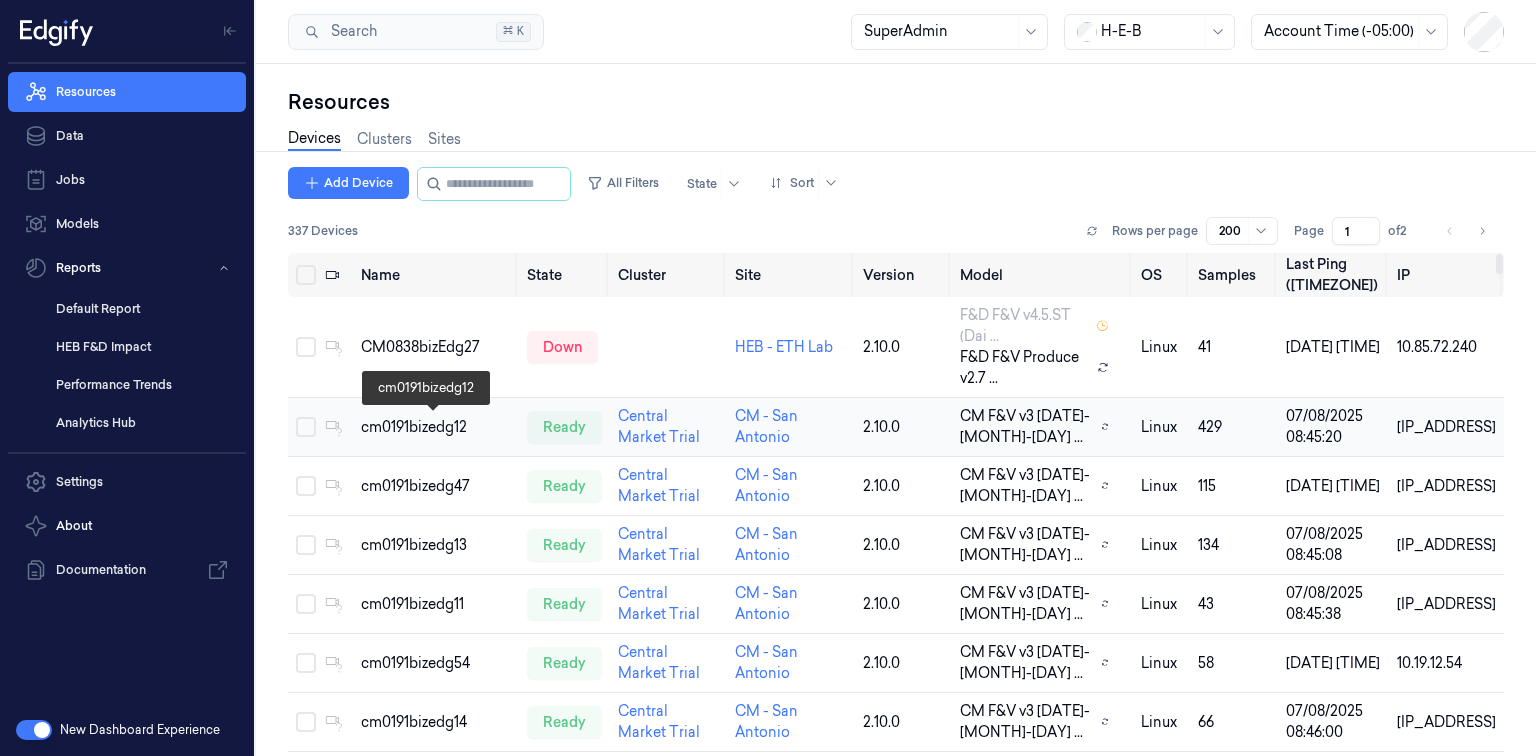 click on "cm0191bizedg12" at bounding box center [436, 427] 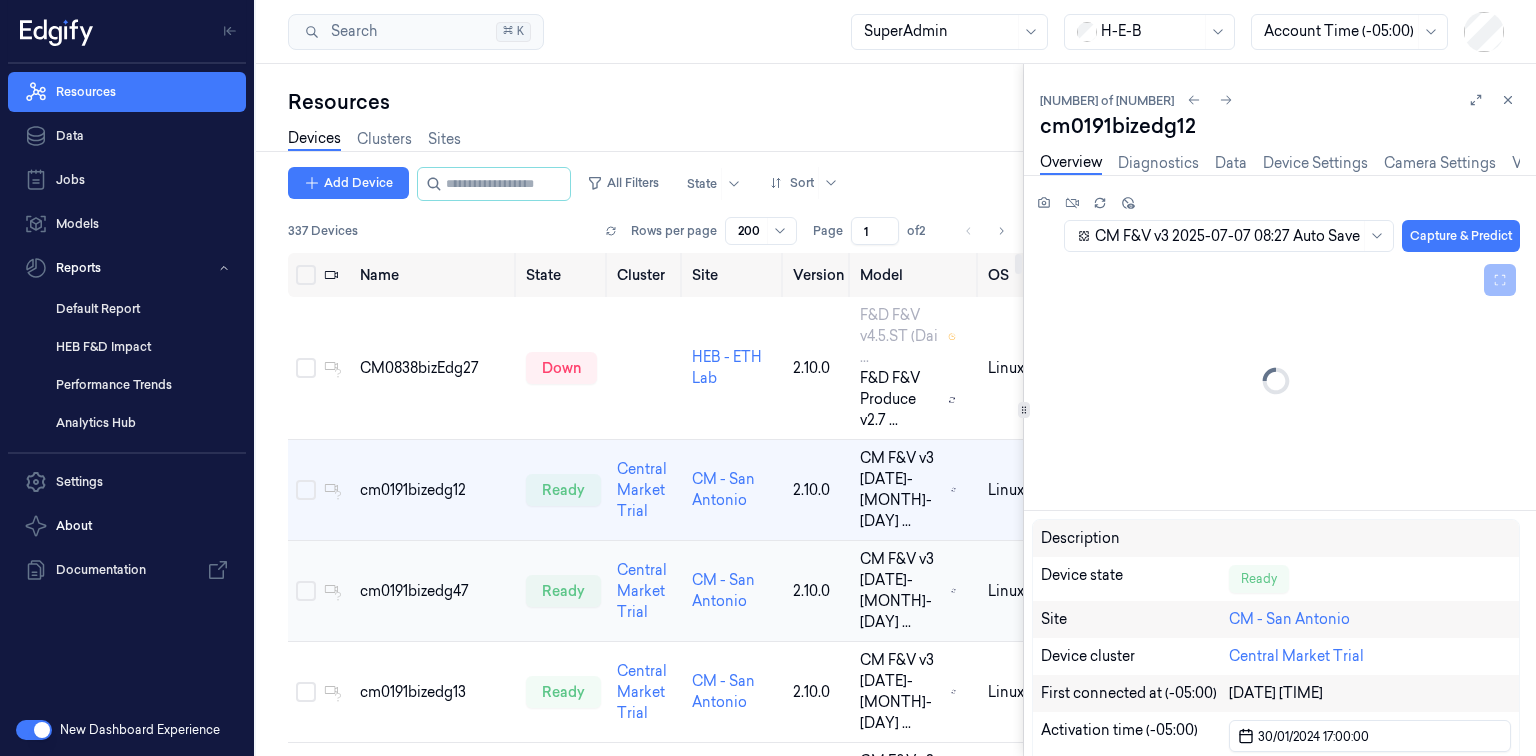 scroll, scrollTop: 0, scrollLeft: 0, axis: both 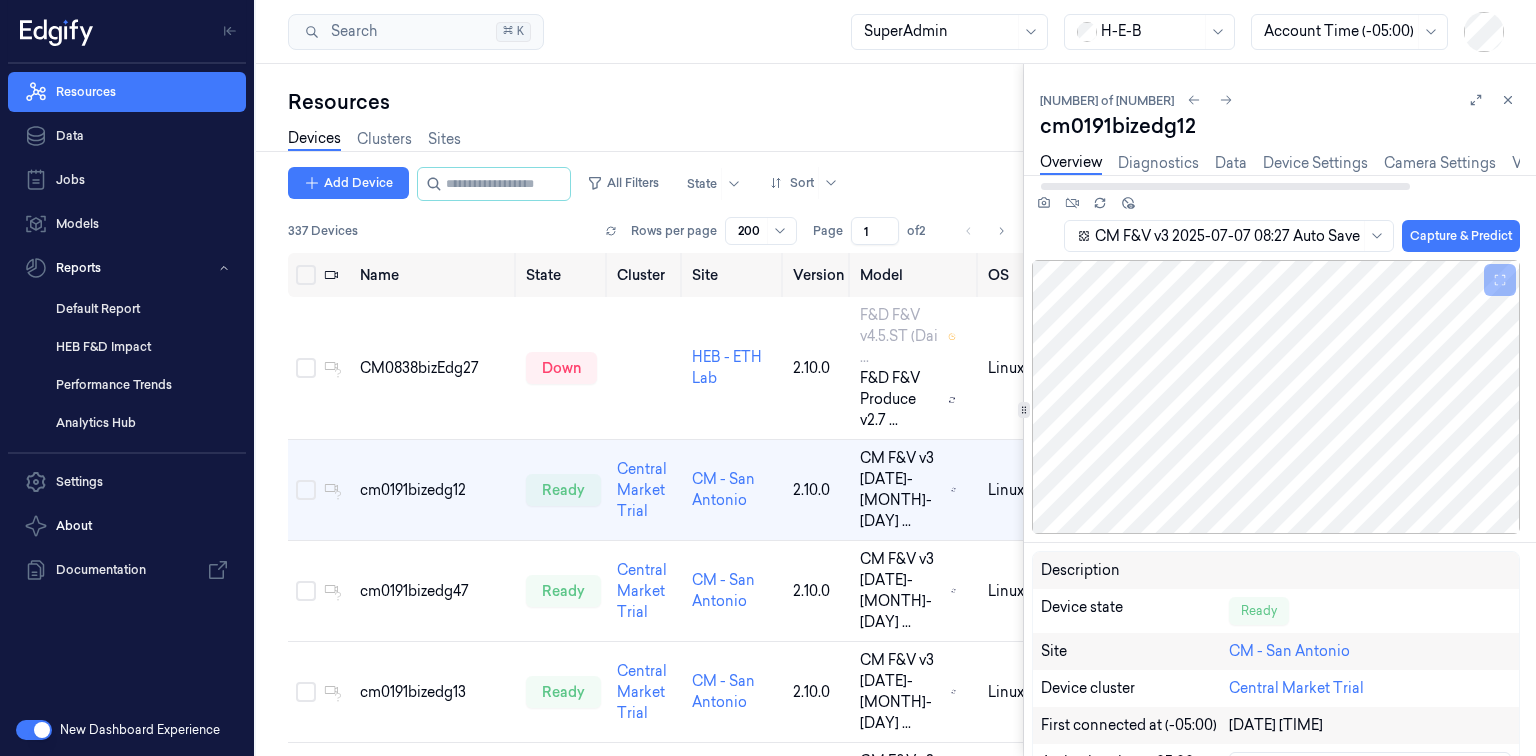 drag, startPoint x: 1355, startPoint y: 186, endPoint x: 1103, endPoint y: 188, distance: 252.00793 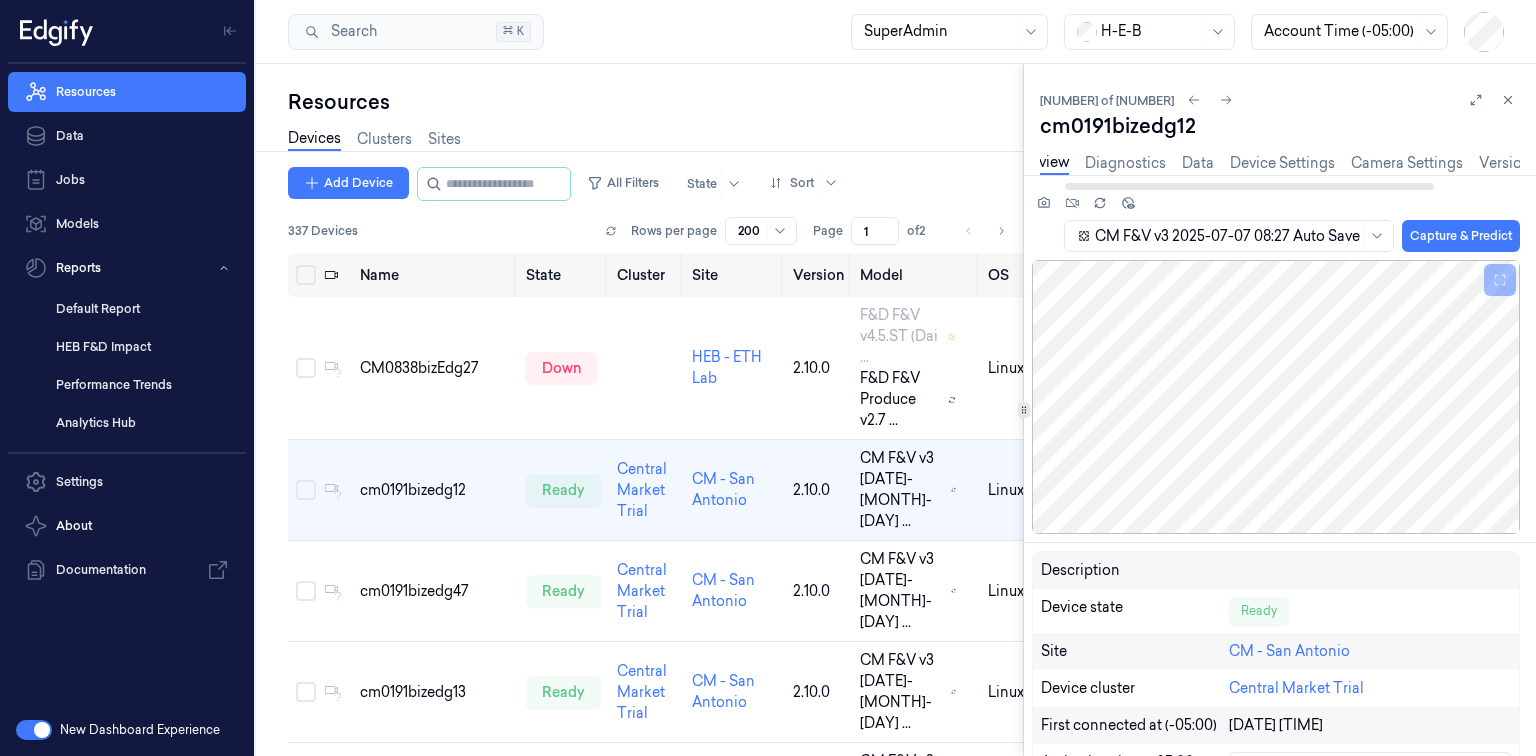 scroll, scrollTop: 0, scrollLeft: 0, axis: both 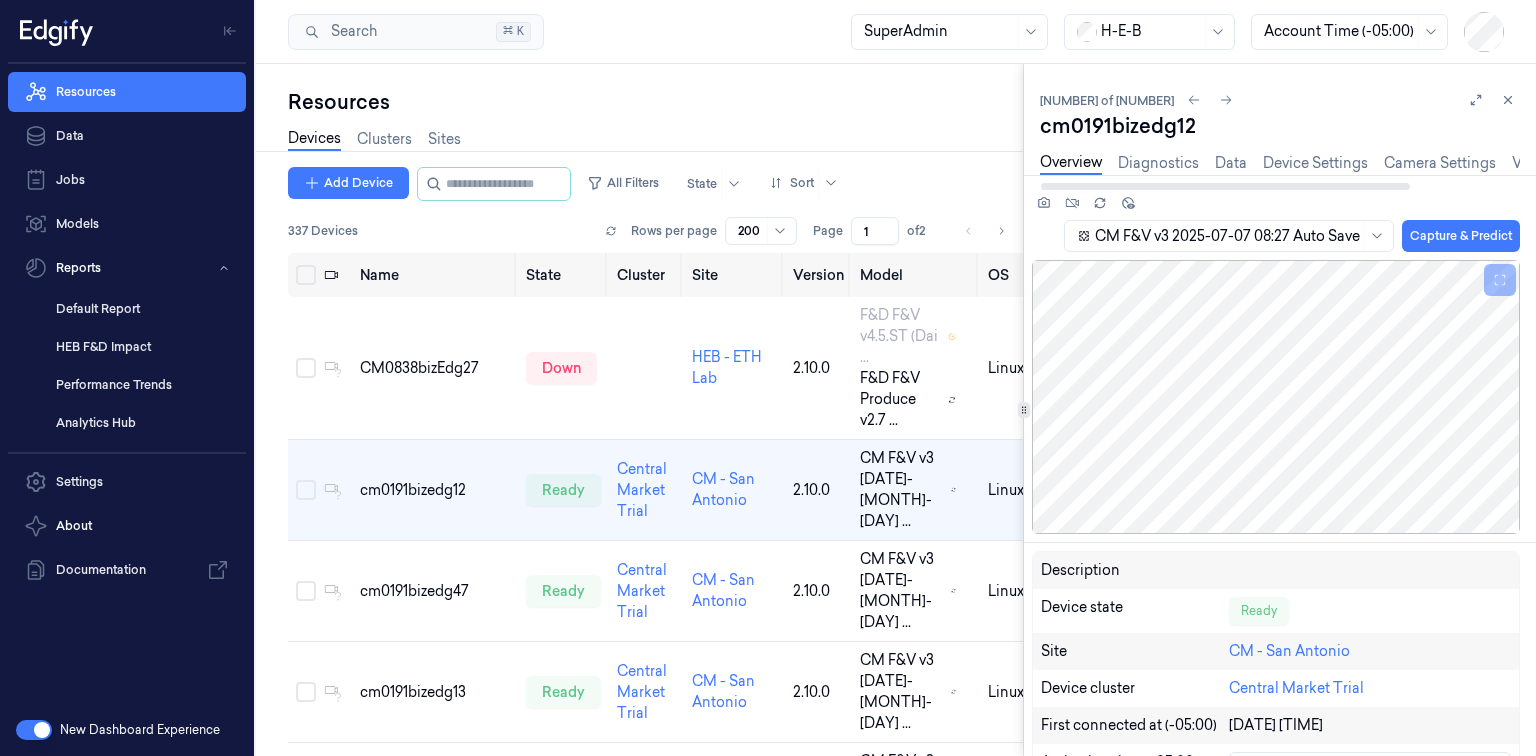 drag, startPoint x: 1255, startPoint y: 187, endPoint x: 1169, endPoint y: 192, distance: 86.145226 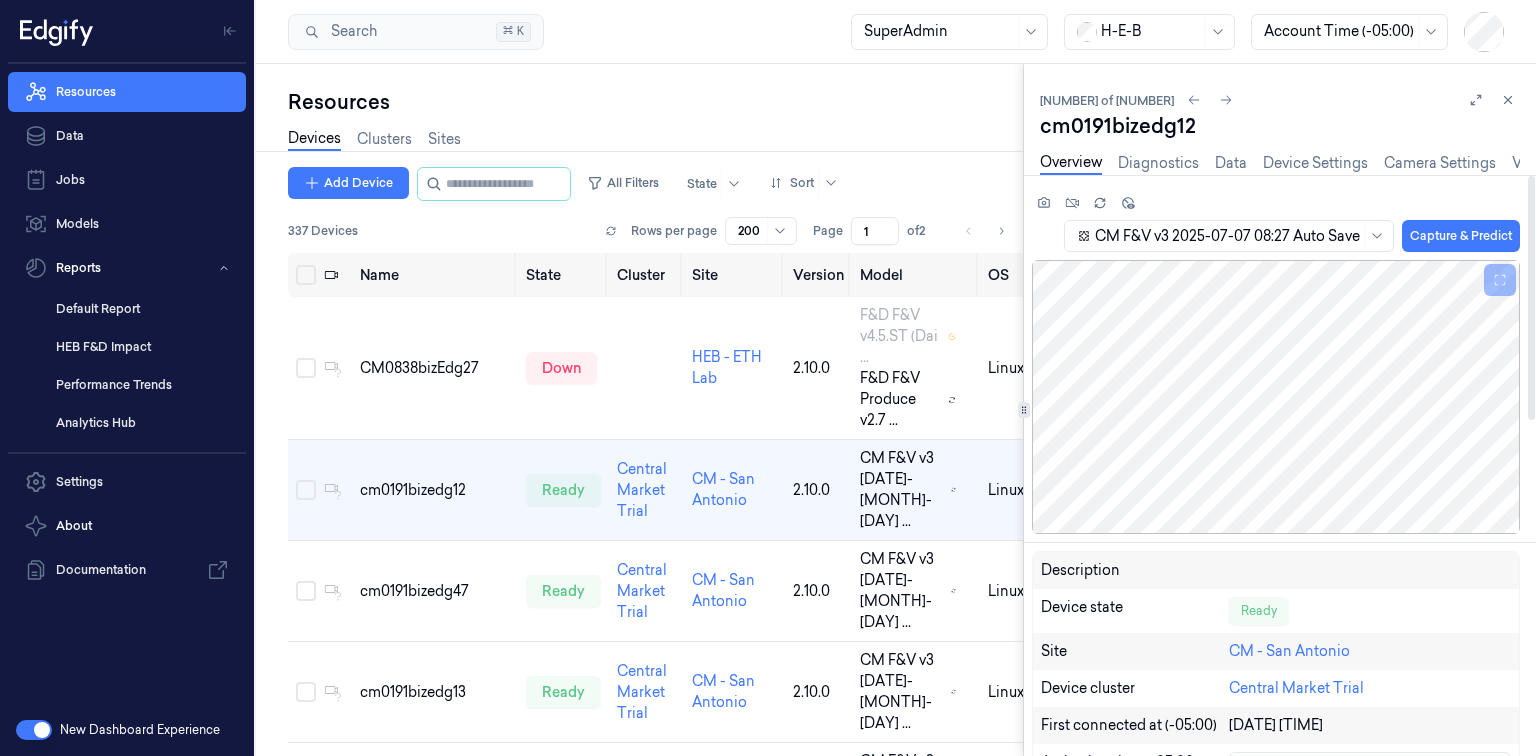 click at bounding box center (1227, 236) 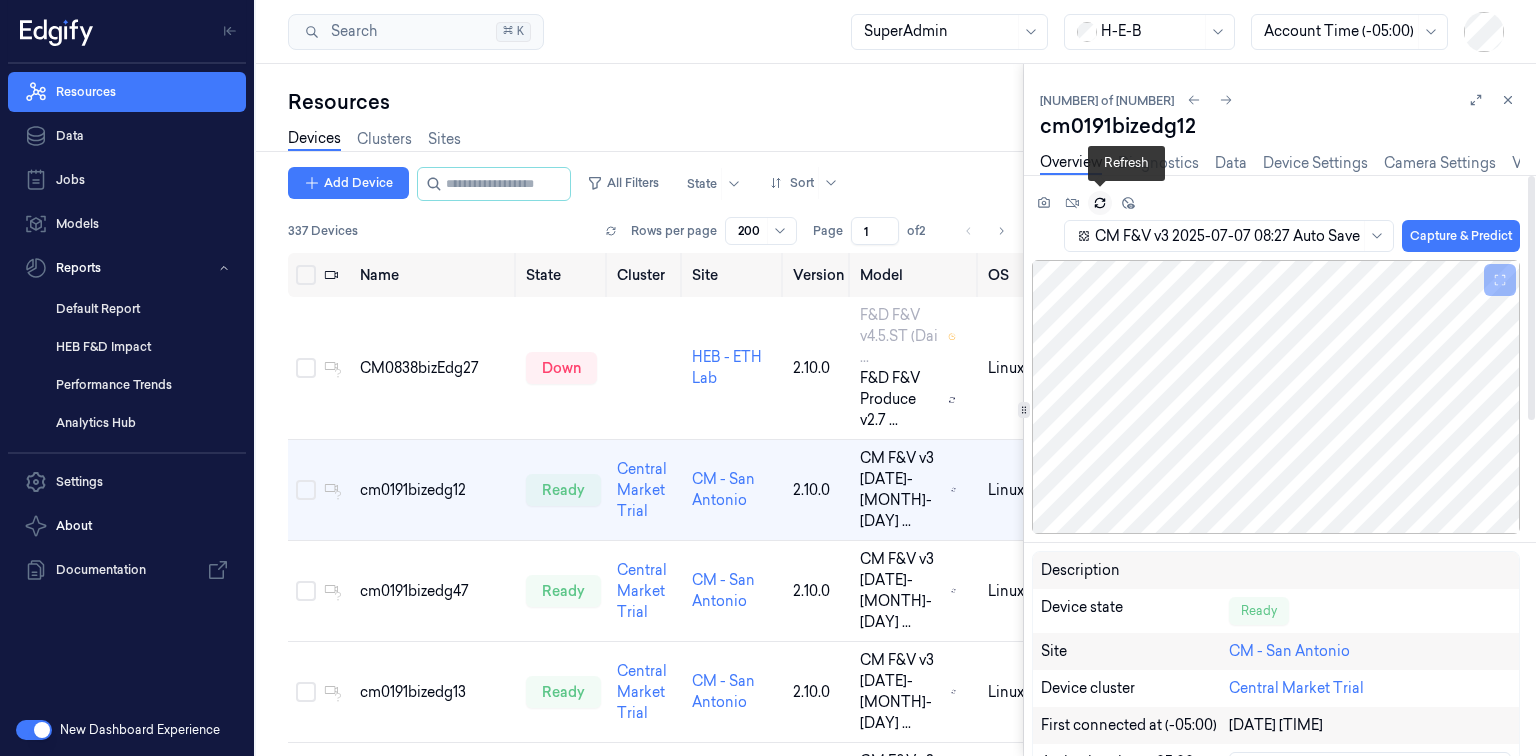 click 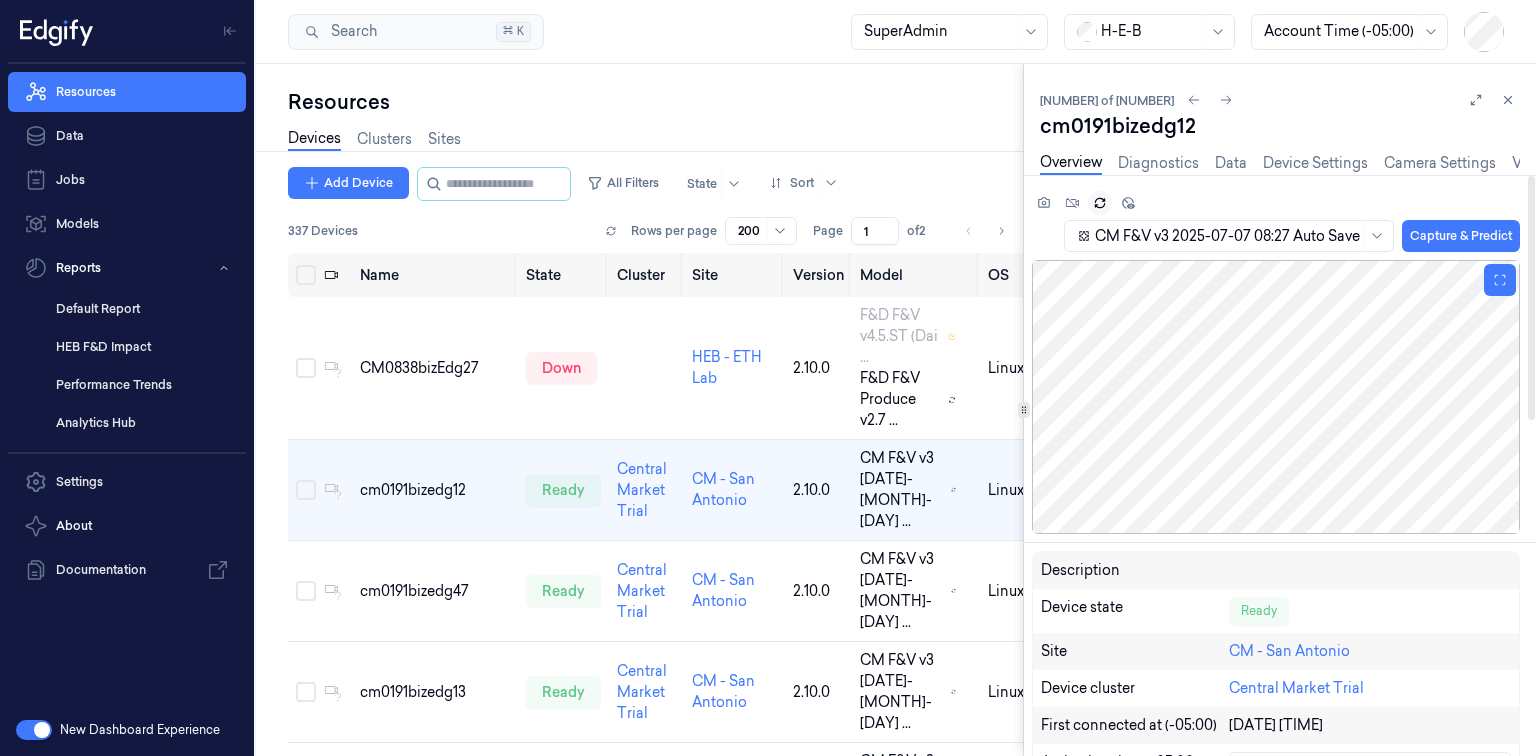 click at bounding box center [1276, 397] 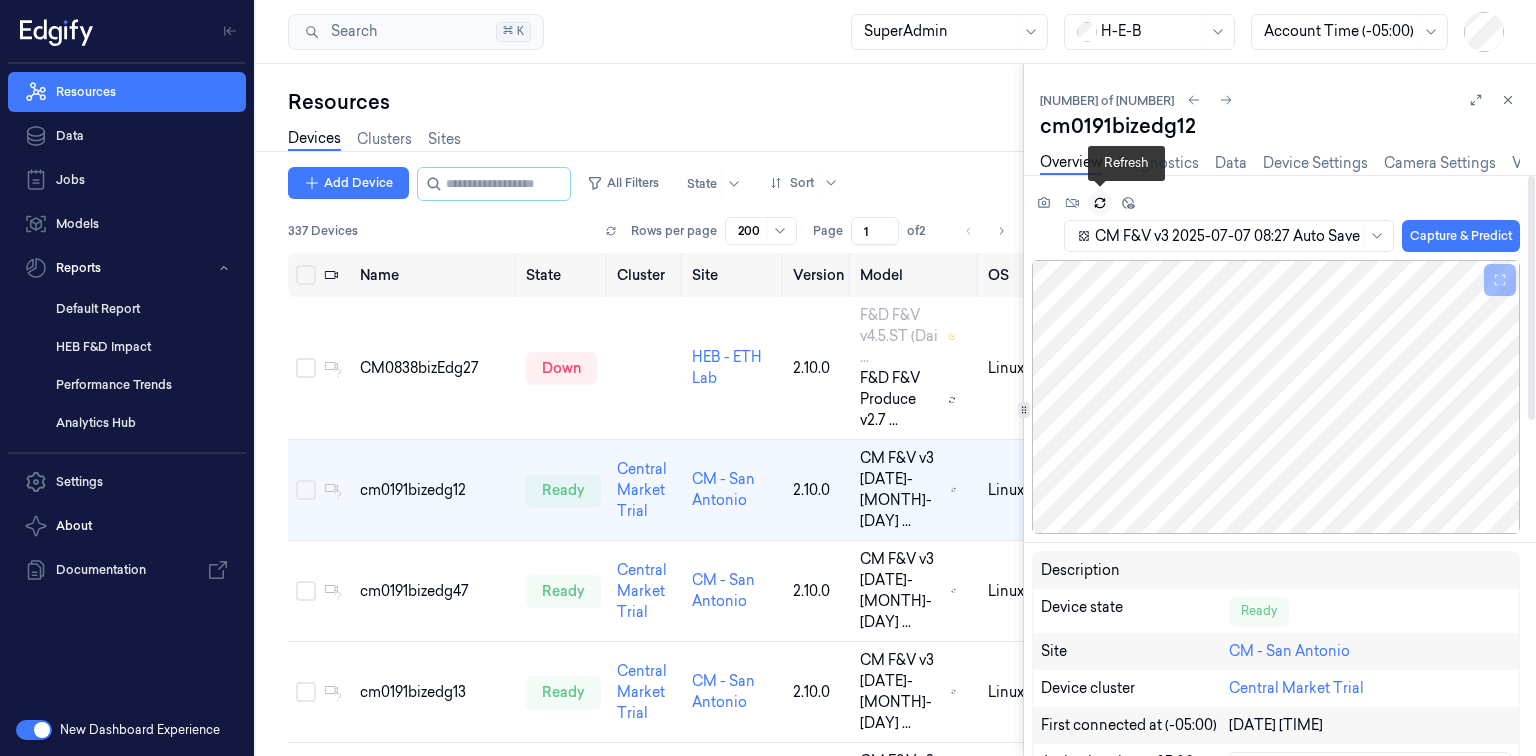 click 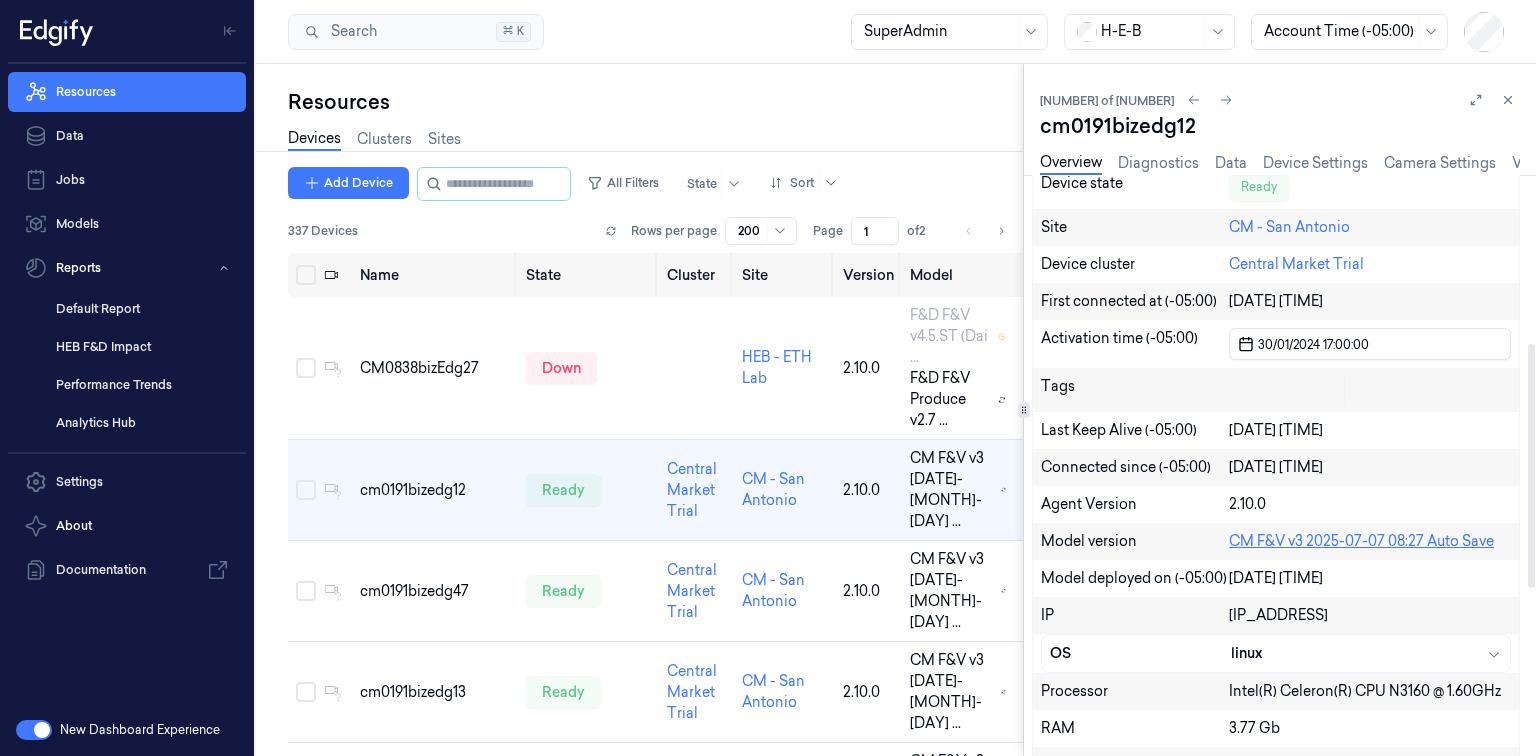 scroll, scrollTop: 400, scrollLeft: 0, axis: vertical 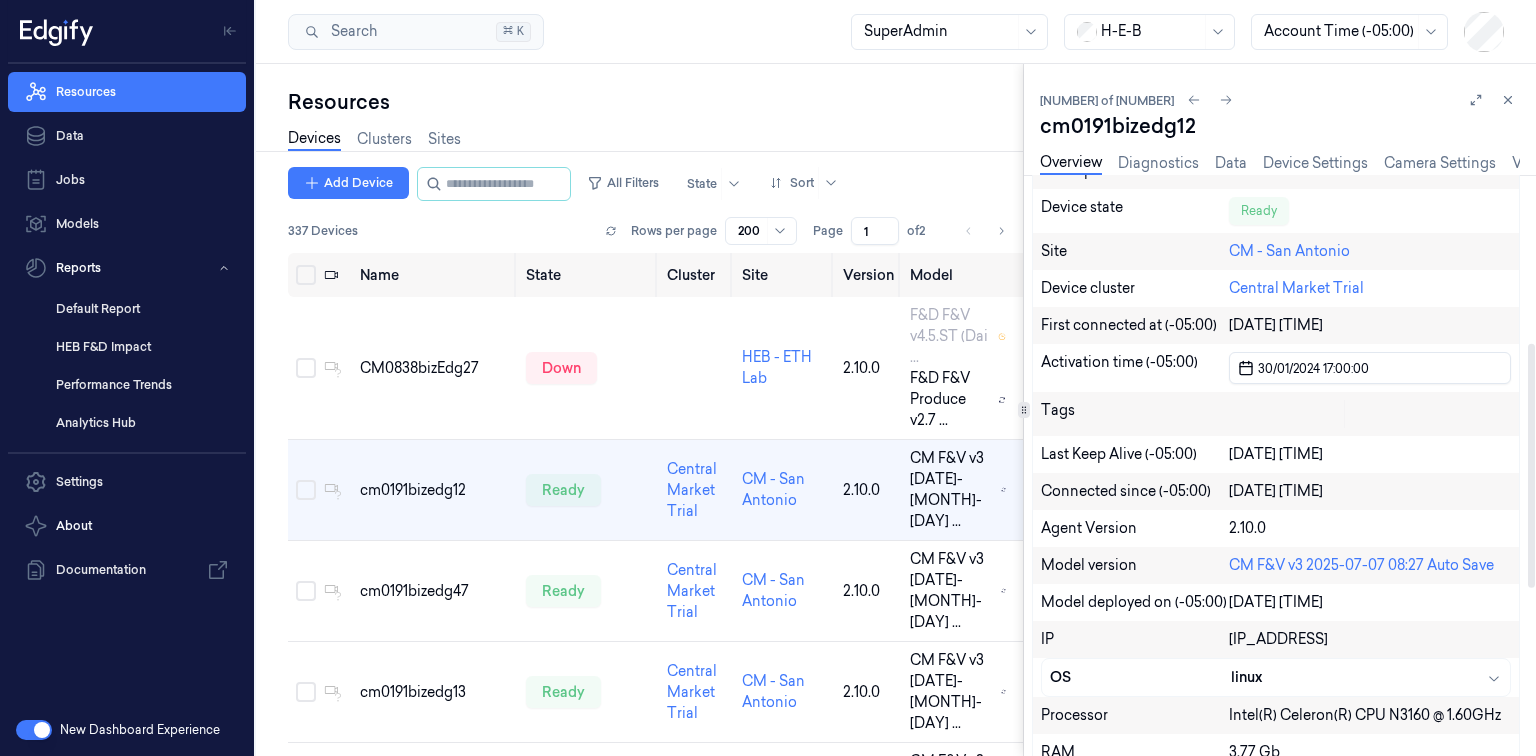 click on "Last Keep Alive (-05:00)" at bounding box center (1135, 454) 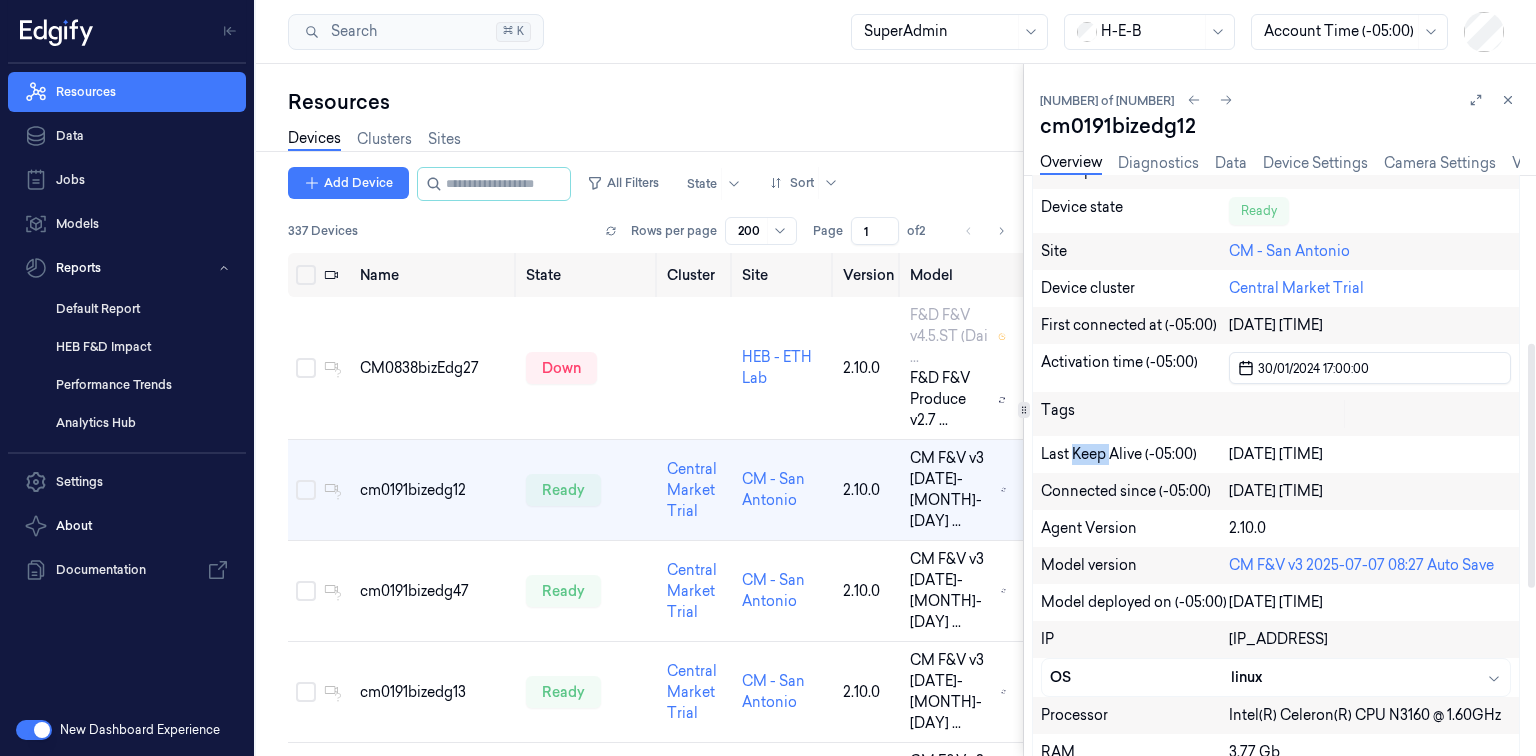 click on "Last Keep Alive (-05:00)" at bounding box center (1135, 454) 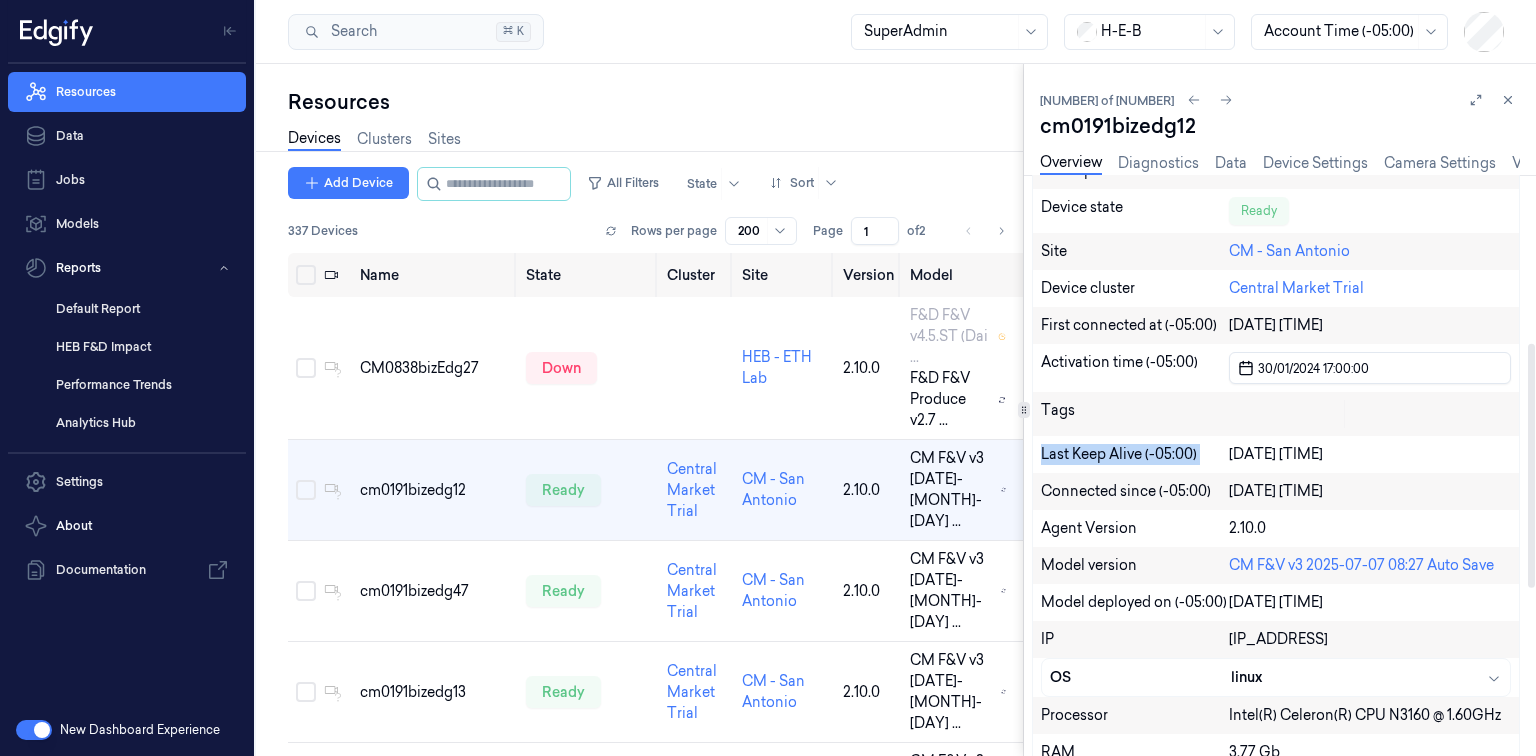 click on "Last Keep Alive (-05:00)" at bounding box center [1135, 454] 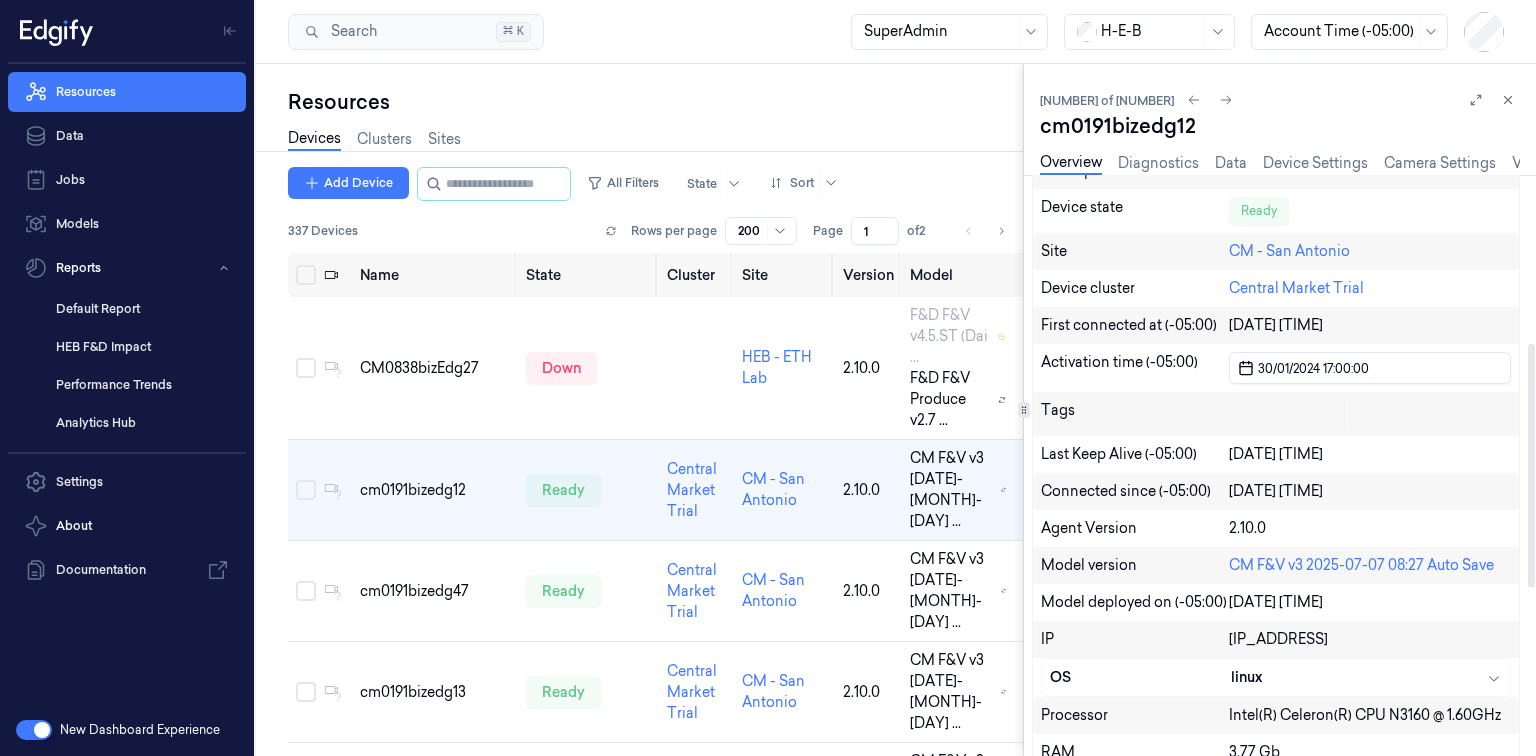 click on "Connected since (-05:00)" at bounding box center [1135, 491] 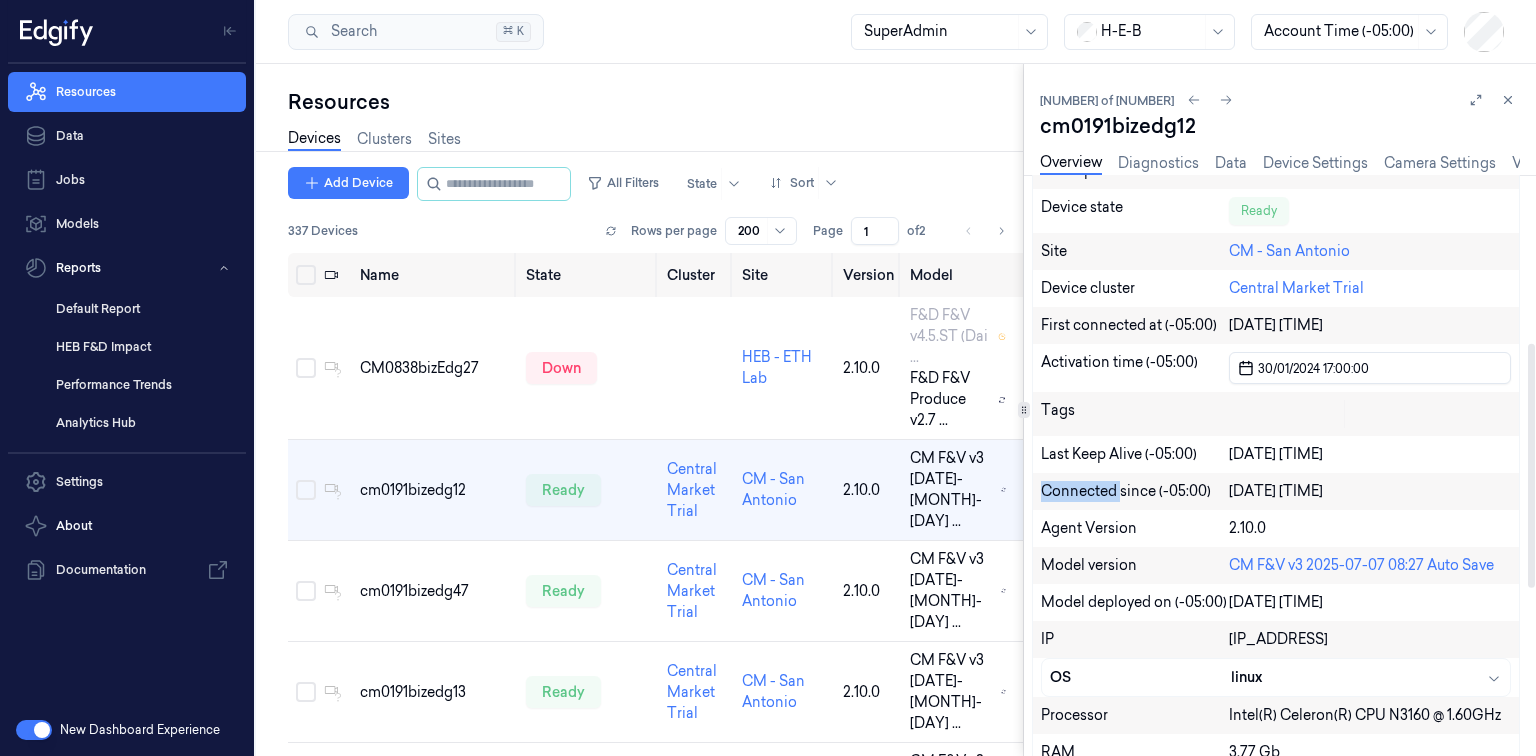click on "Connected since (-05:00)" at bounding box center [1135, 491] 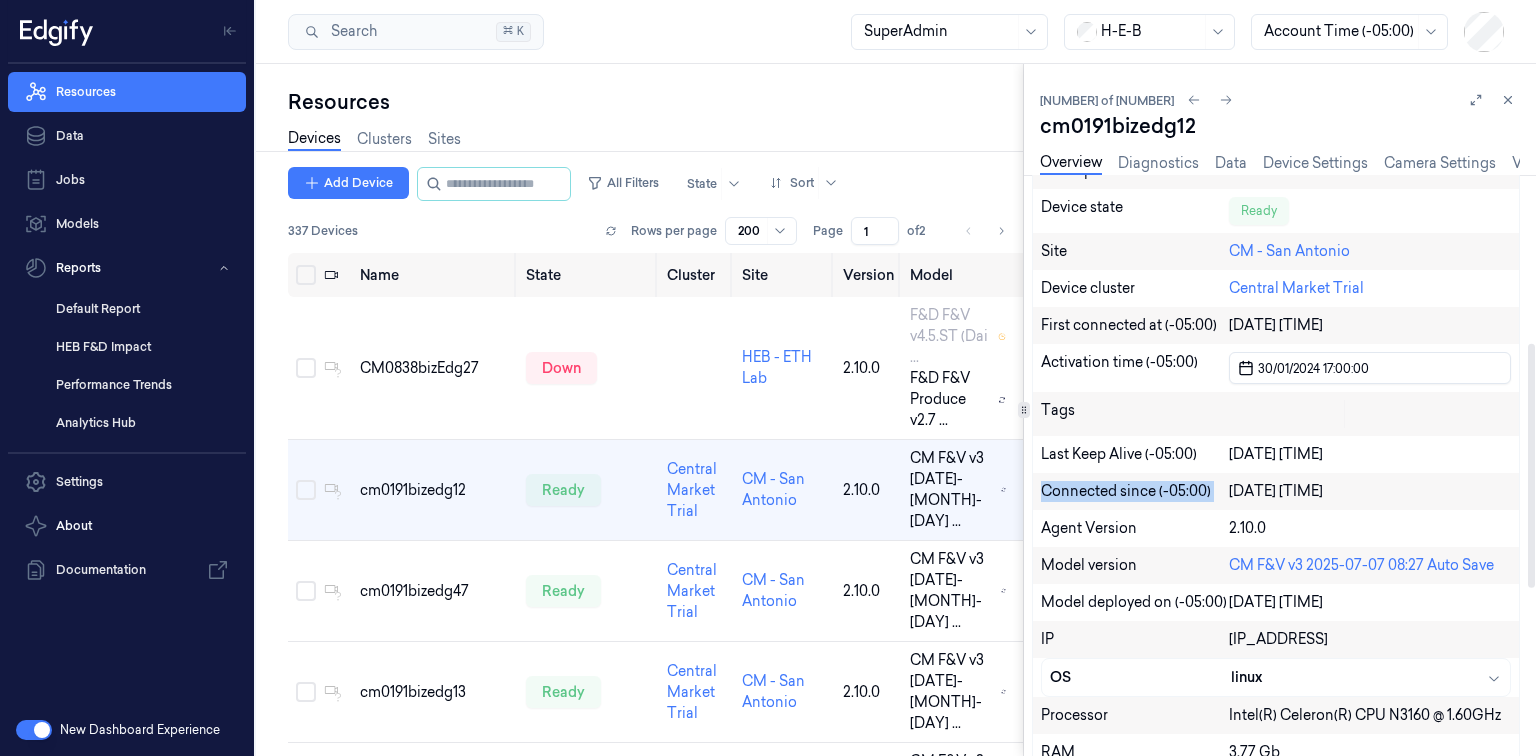 click on "Connected since (-05:00)" at bounding box center (1135, 491) 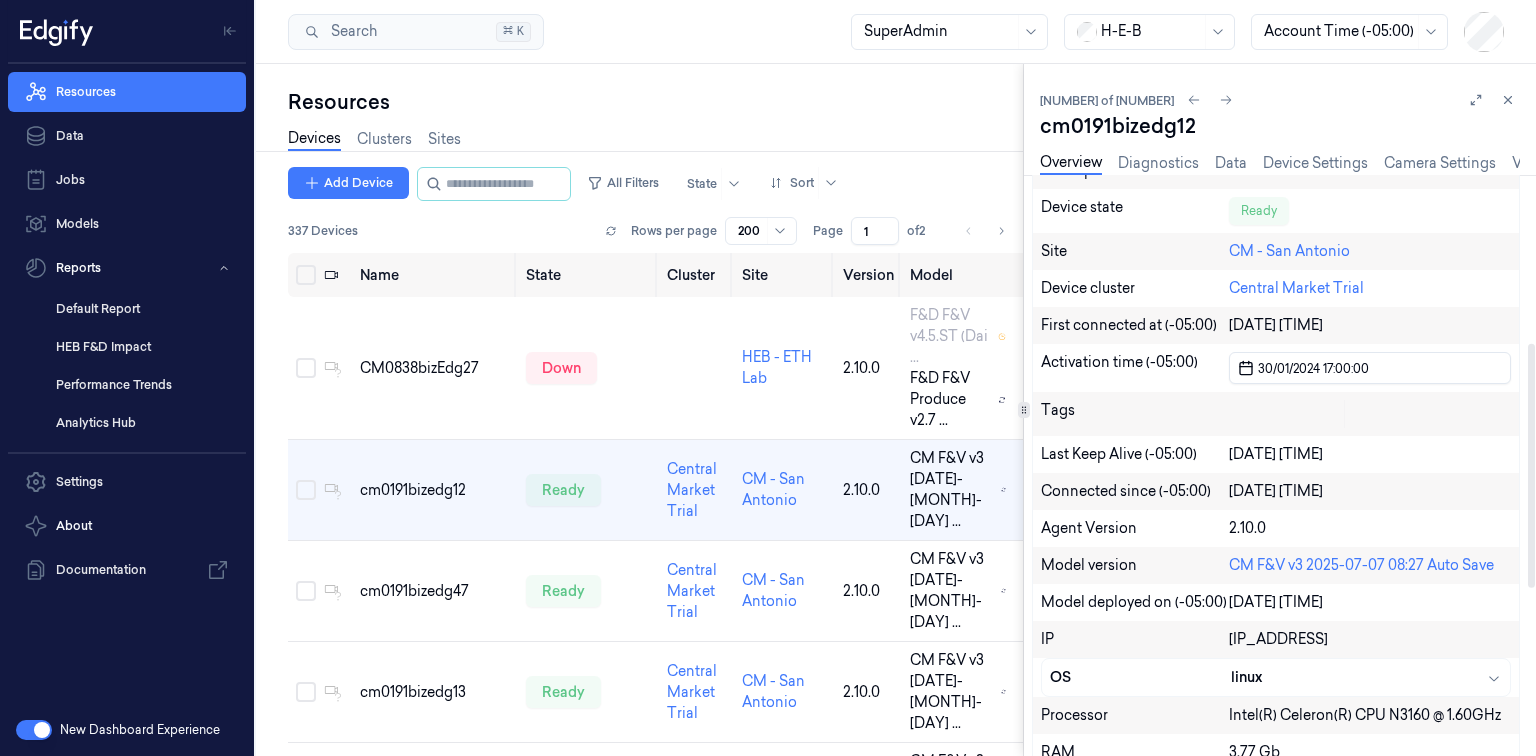 click on "Activation time (-05:00)" at bounding box center [1135, 368] 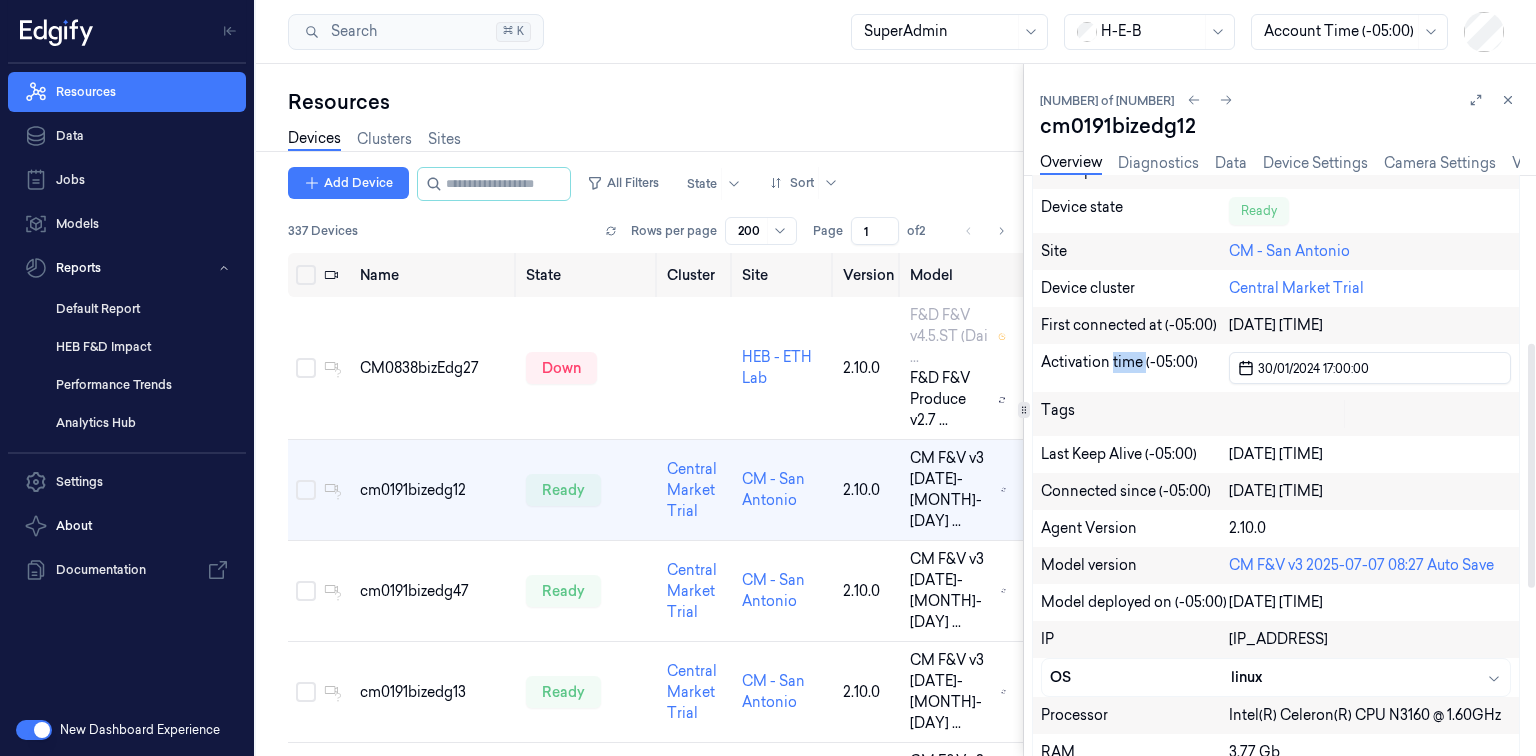 click on "Activation time (-05:00)" at bounding box center [1135, 368] 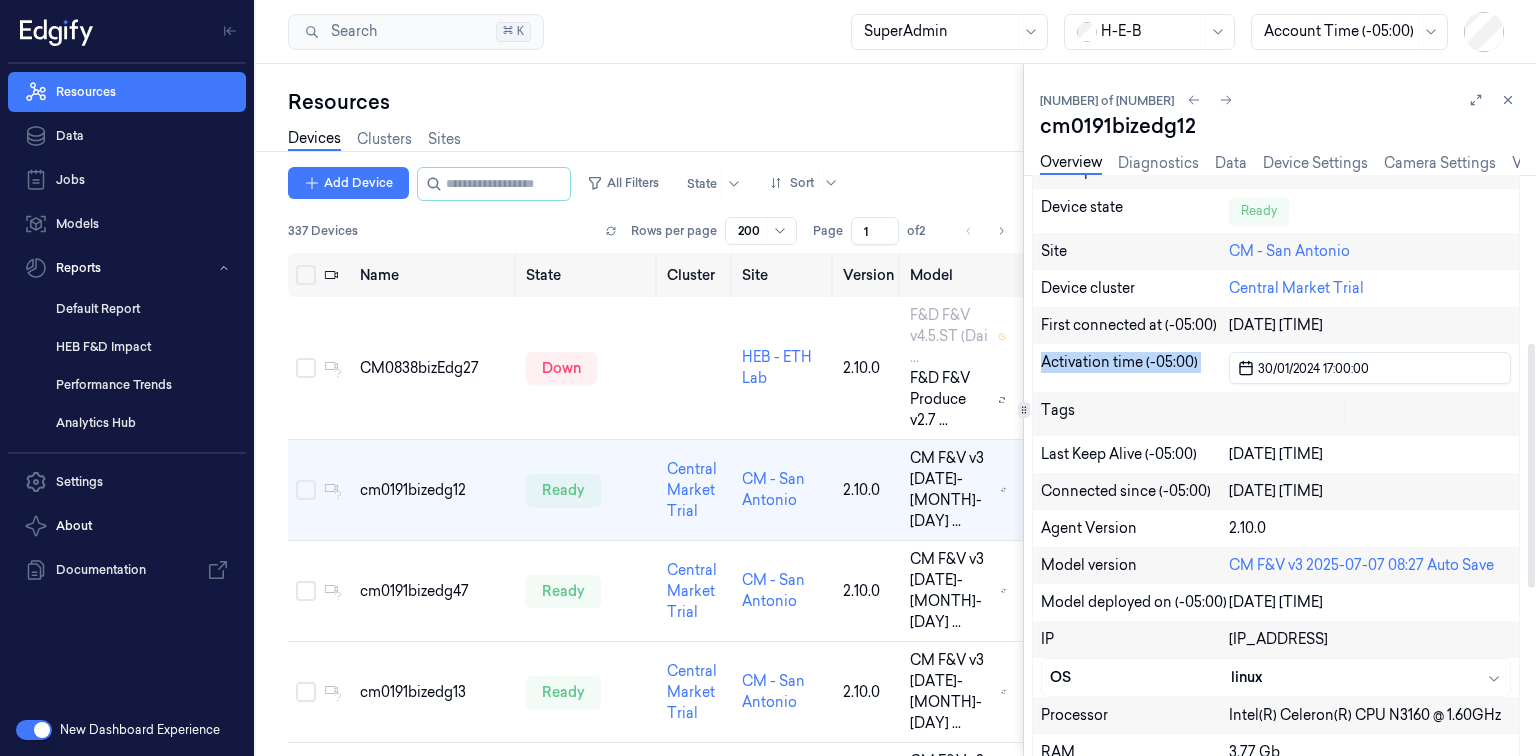 click on "Activation time (-05:00)" at bounding box center [1135, 368] 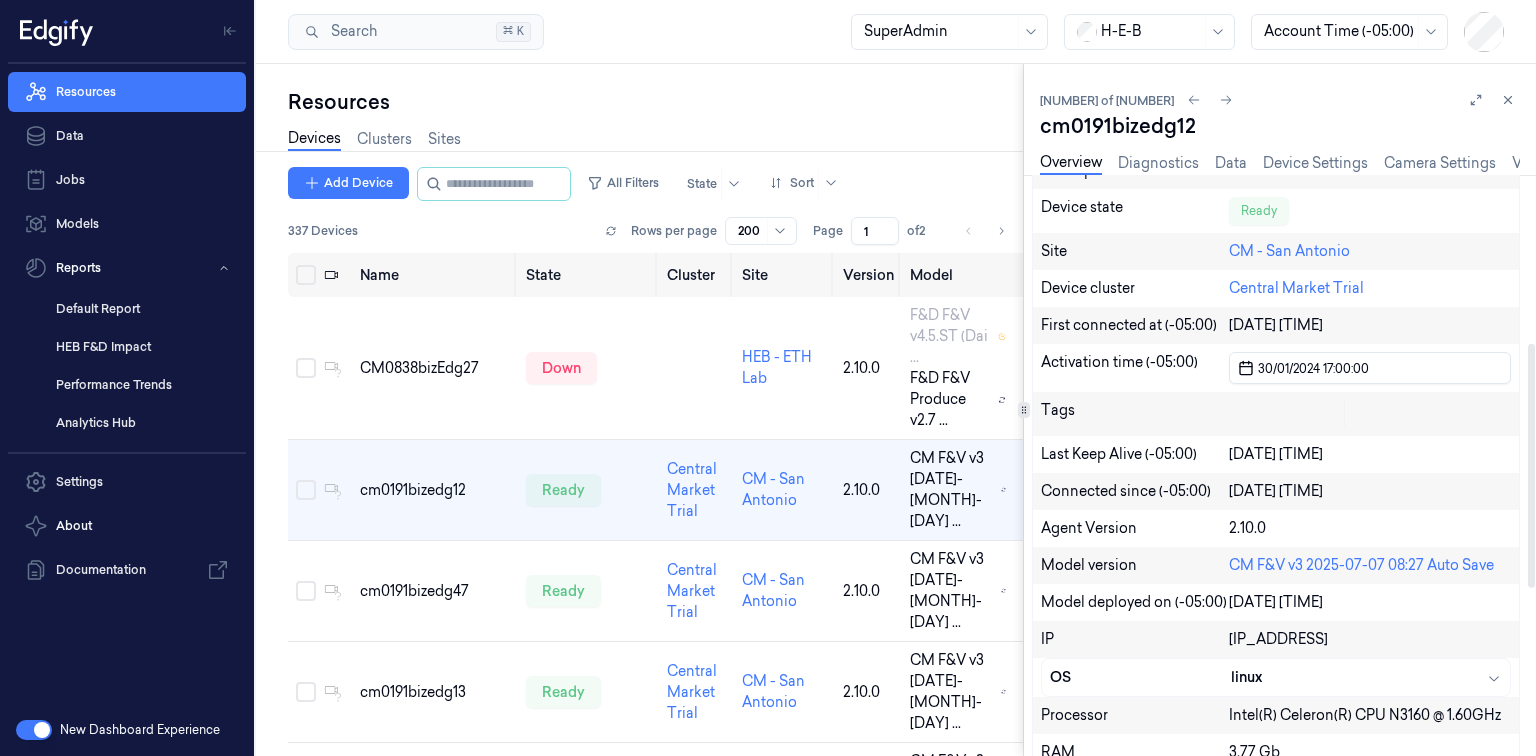 click on "First connected at (-05:00)" at bounding box center [1135, 325] 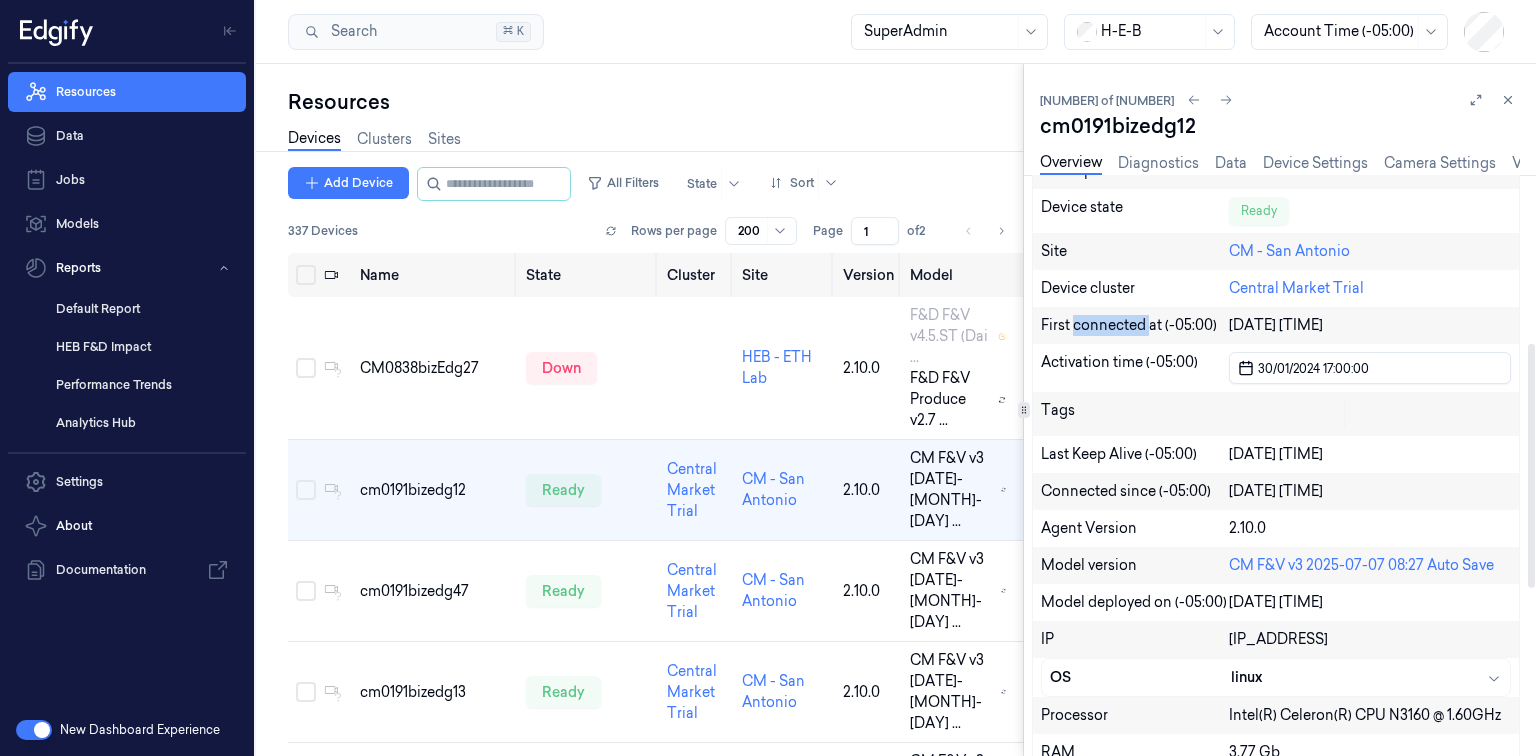 click on "First connected at (-05:00)" at bounding box center (1135, 325) 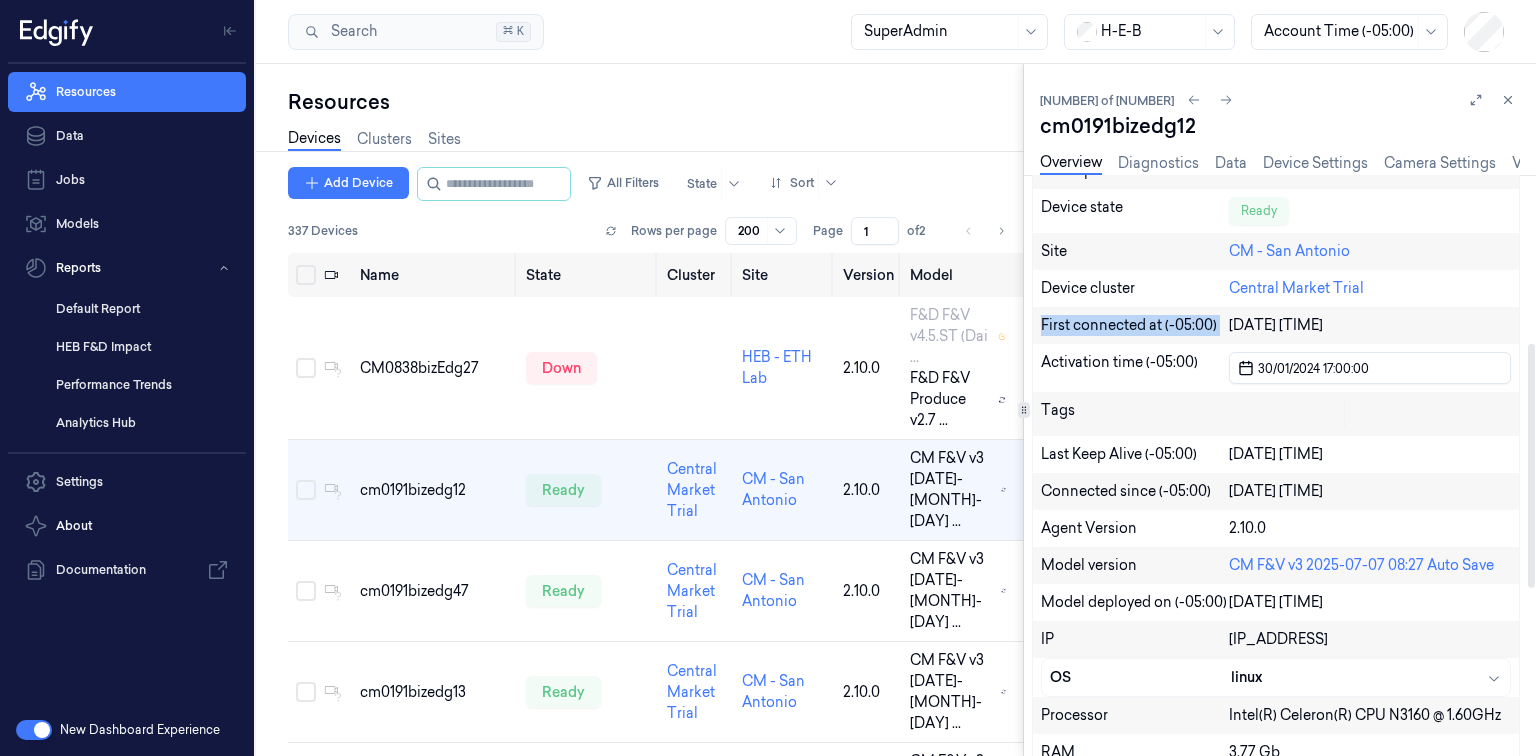 click on "First connected at (-05:00)" at bounding box center (1135, 325) 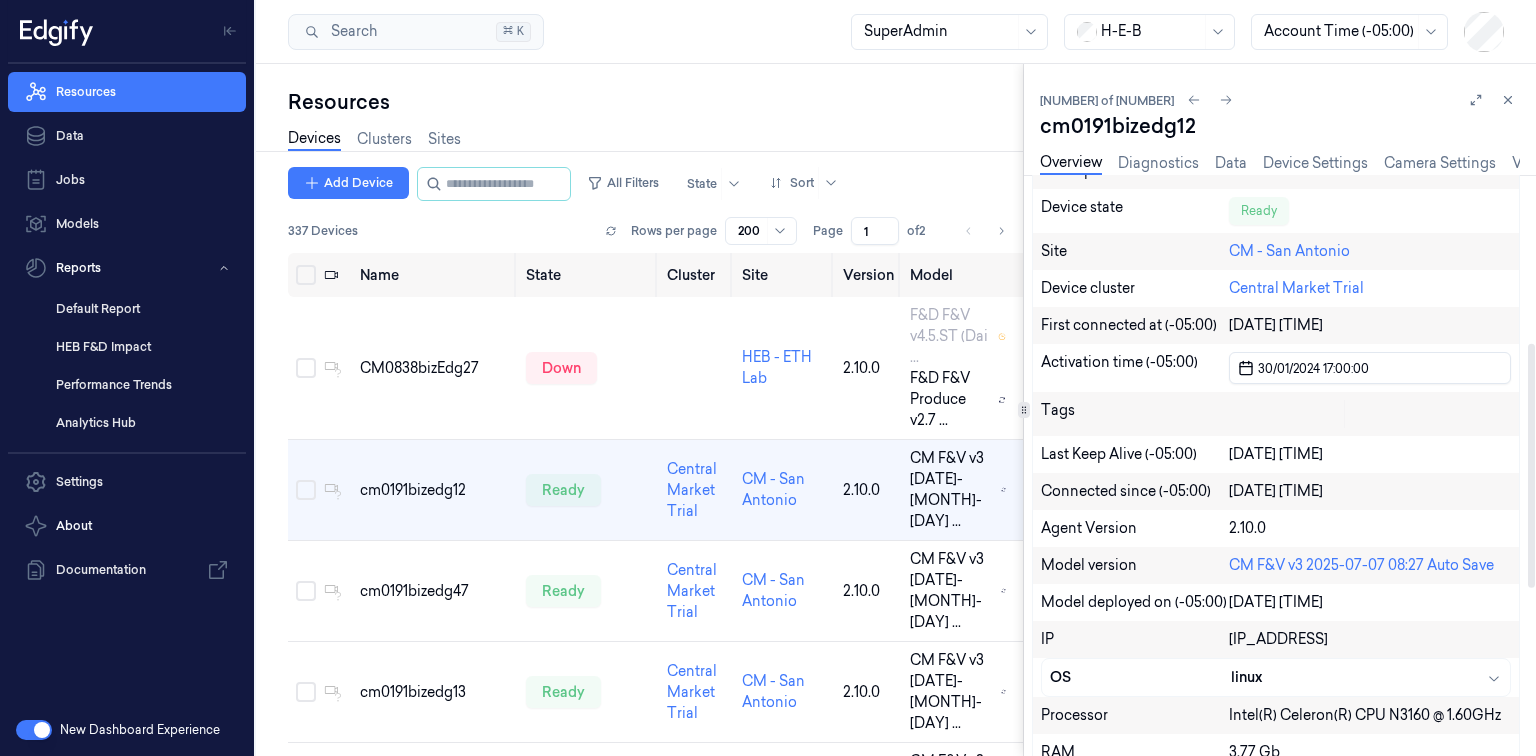 click on "First connected at (-05:00)" at bounding box center (1135, 325) 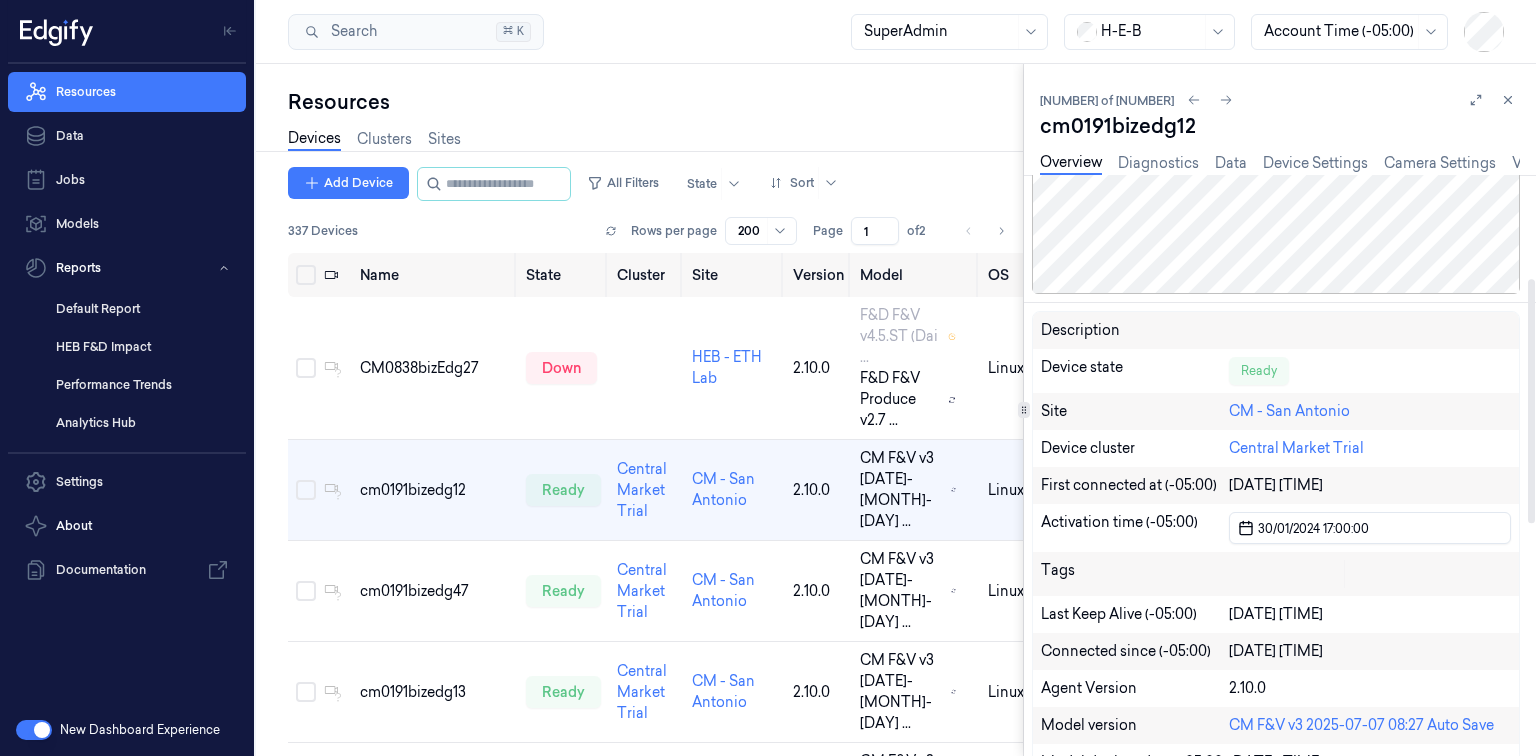 scroll, scrollTop: 400, scrollLeft: 0, axis: vertical 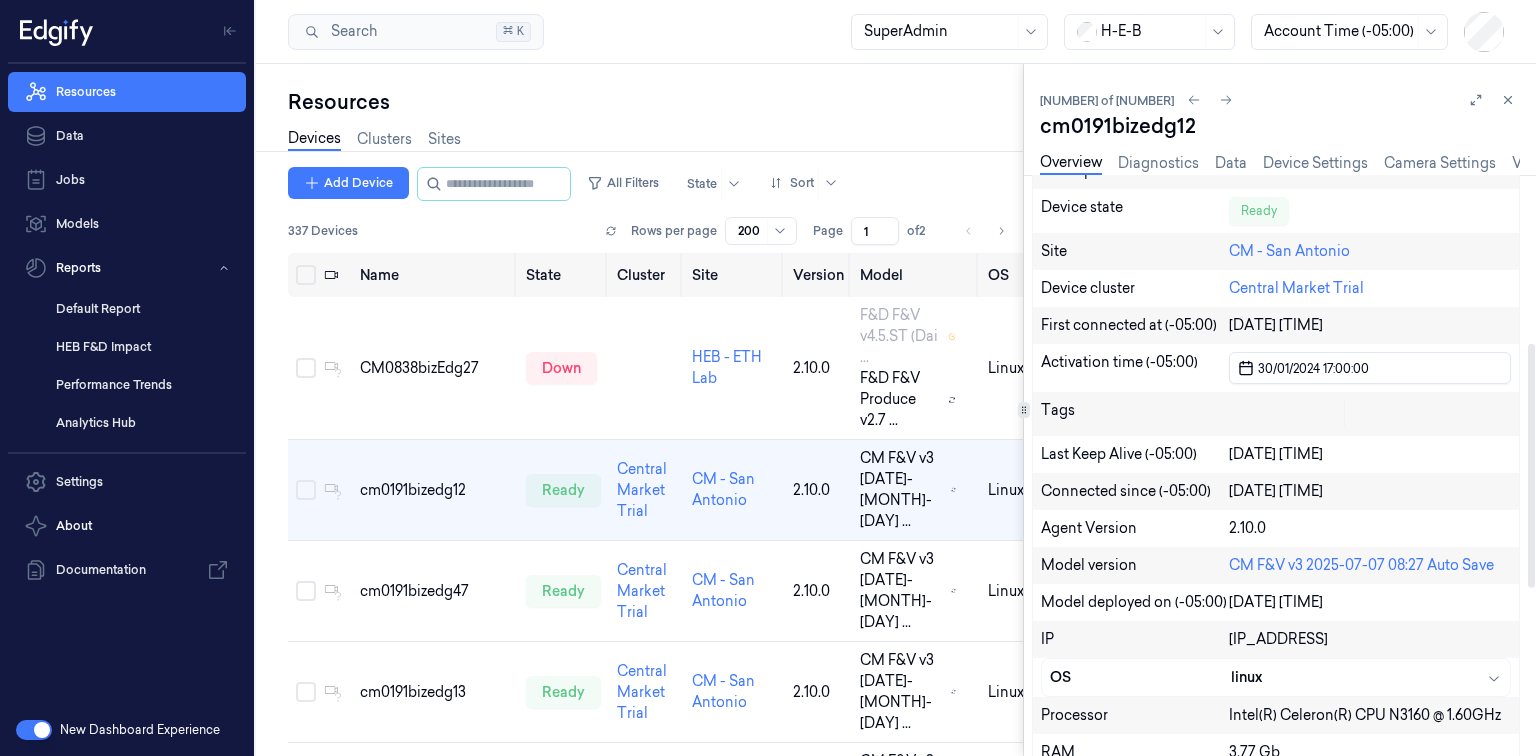 click on "Model version" at bounding box center [1135, 565] 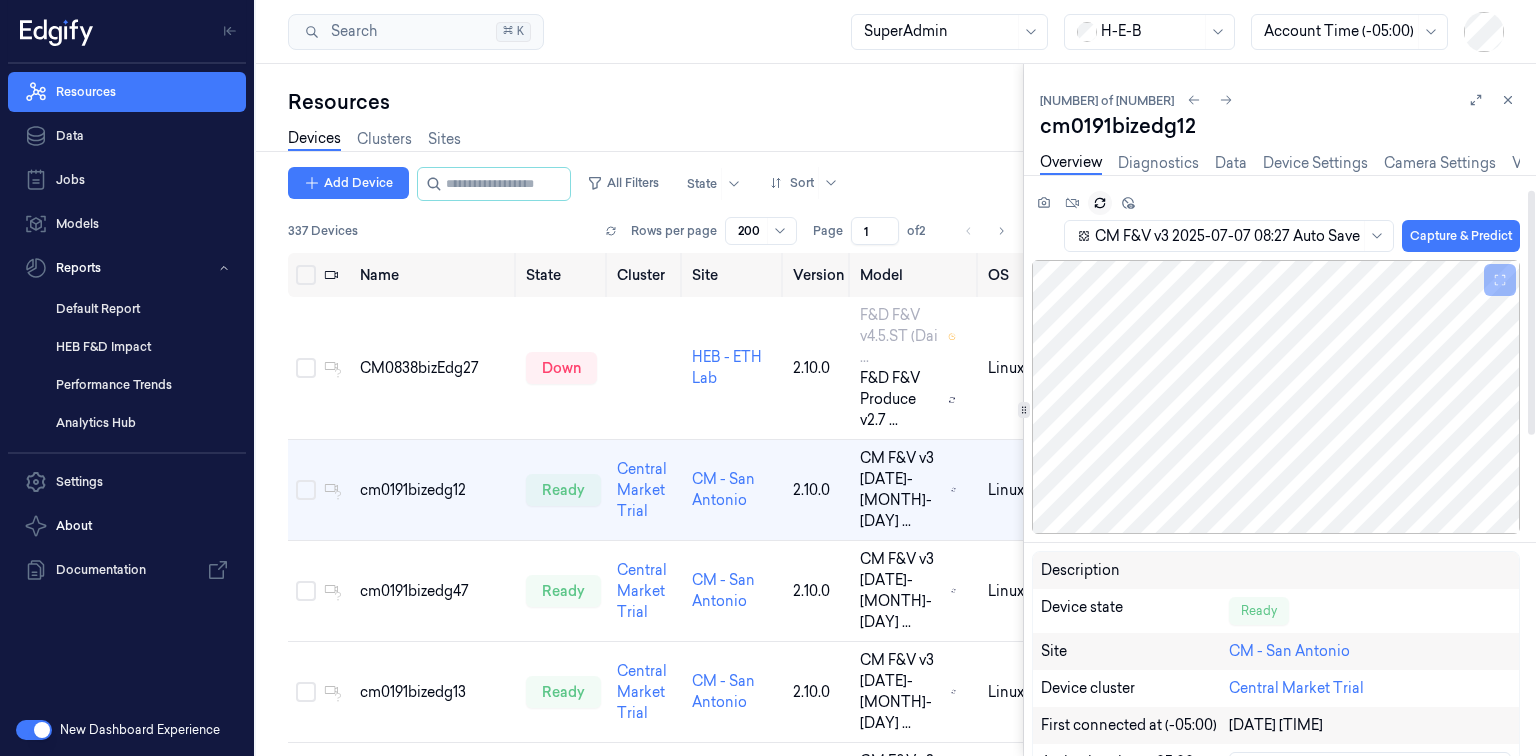 scroll, scrollTop: 160, scrollLeft: 0, axis: vertical 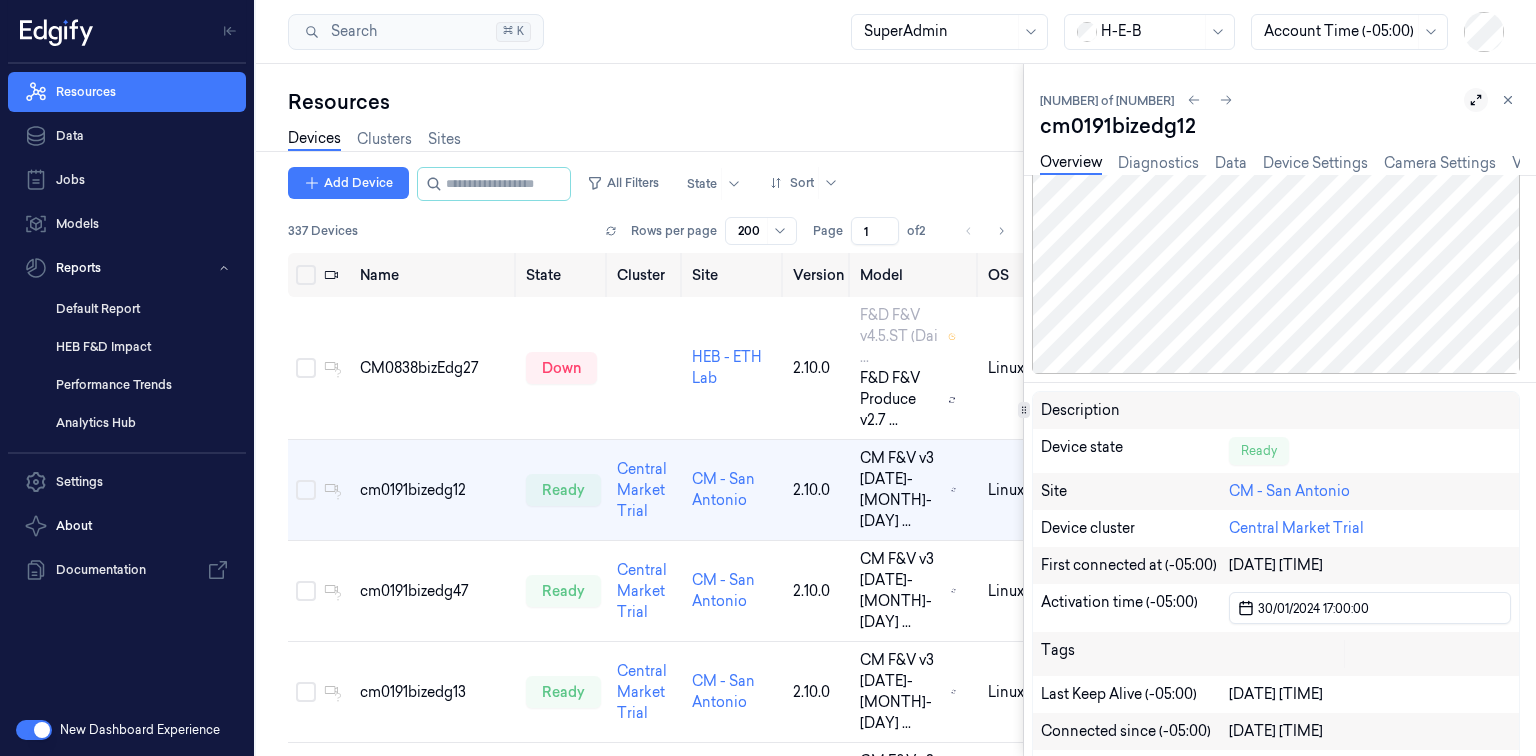click at bounding box center [1476, 100] 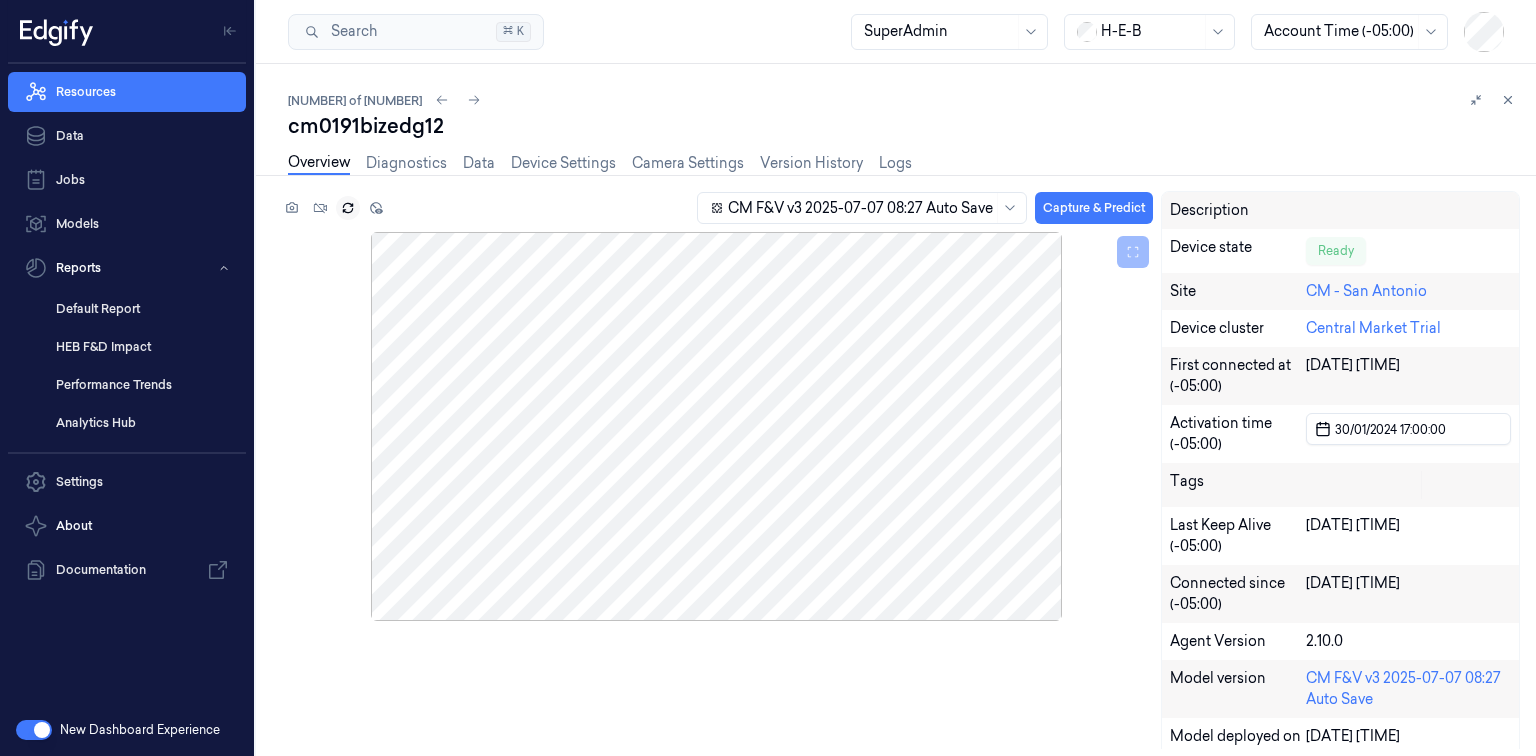 scroll, scrollTop: 0, scrollLeft: 0, axis: both 